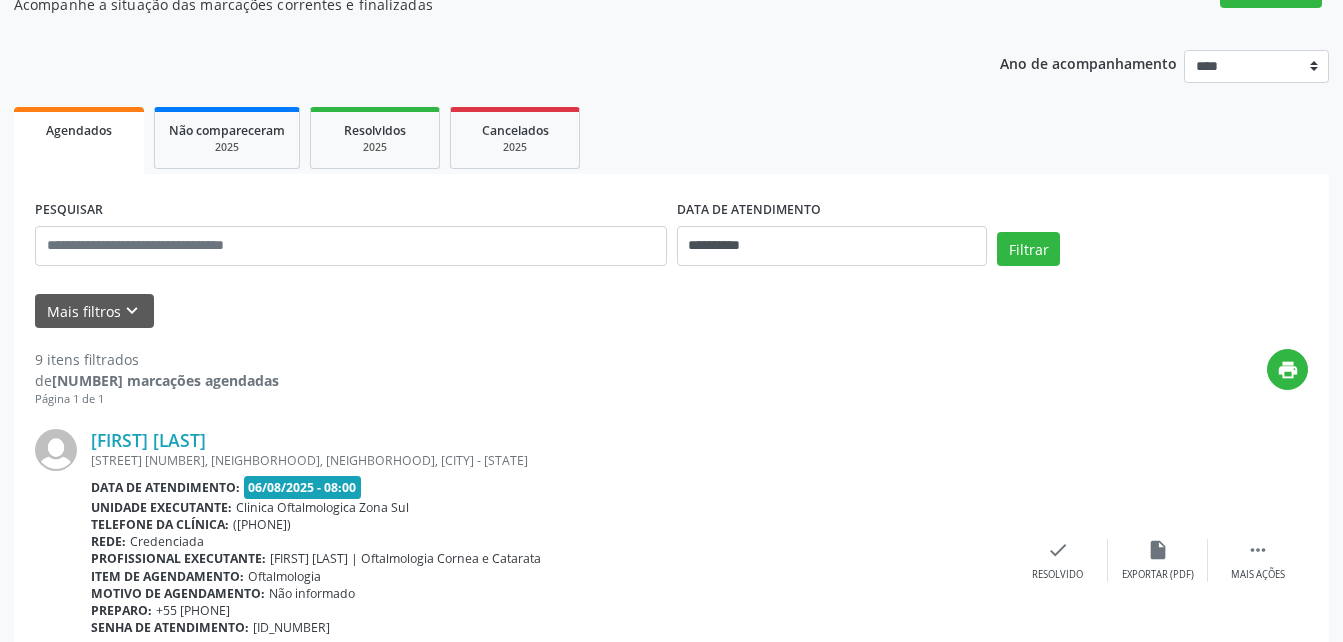 scroll, scrollTop: 200, scrollLeft: 0, axis: vertical 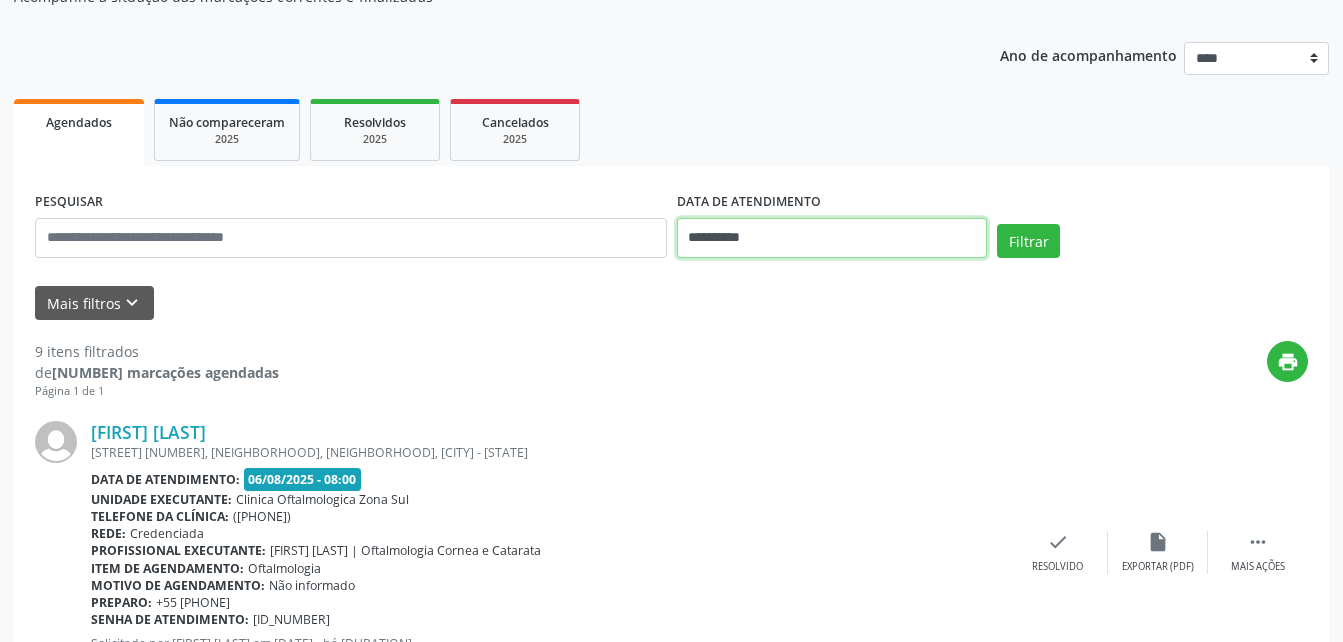 click on "**********" at bounding box center (832, 238) 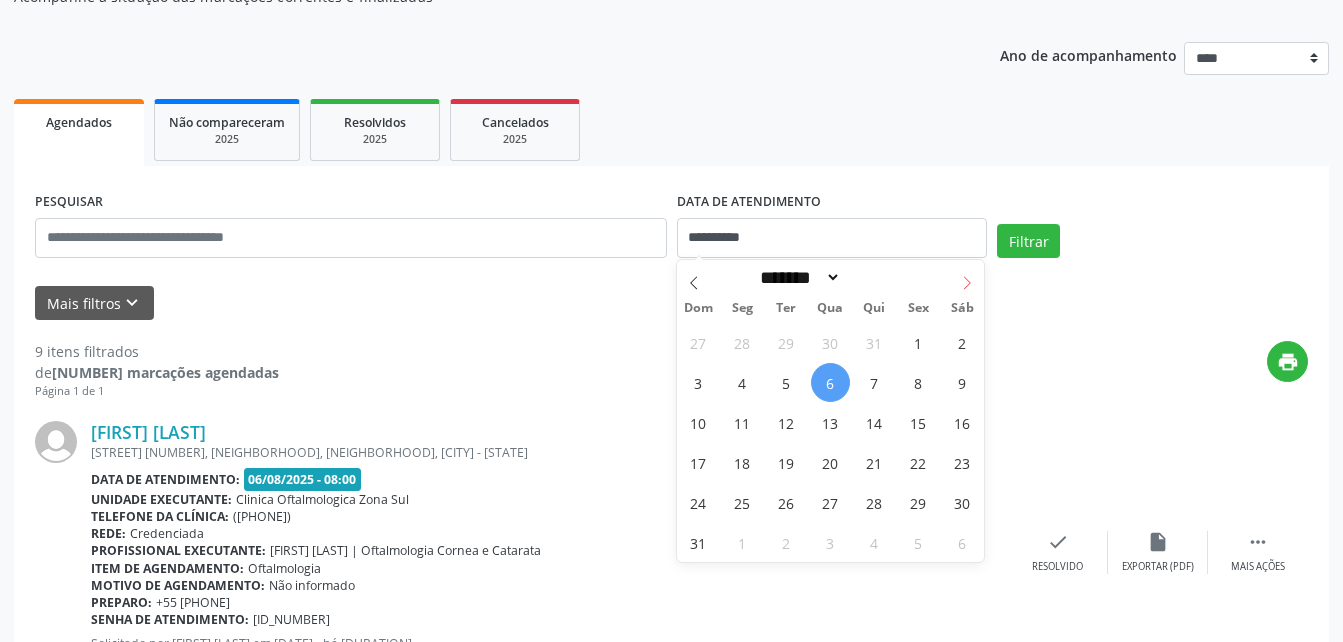 click 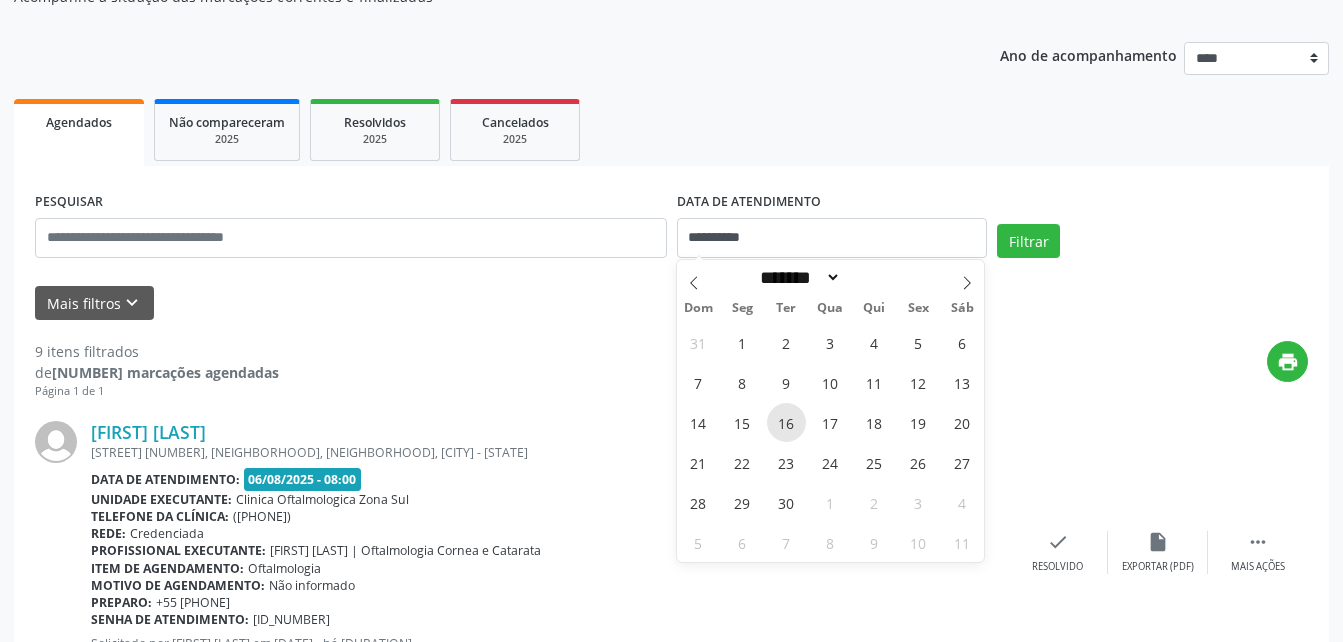 click on "16" at bounding box center (786, 422) 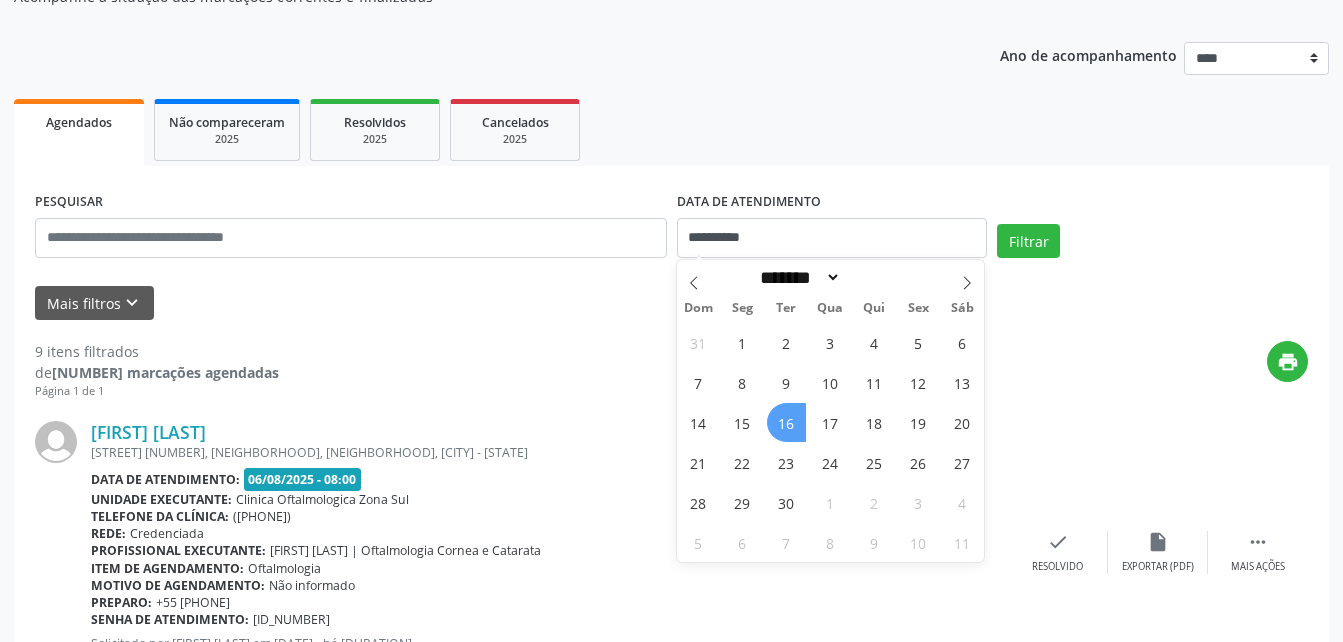 click on "16" at bounding box center (786, 422) 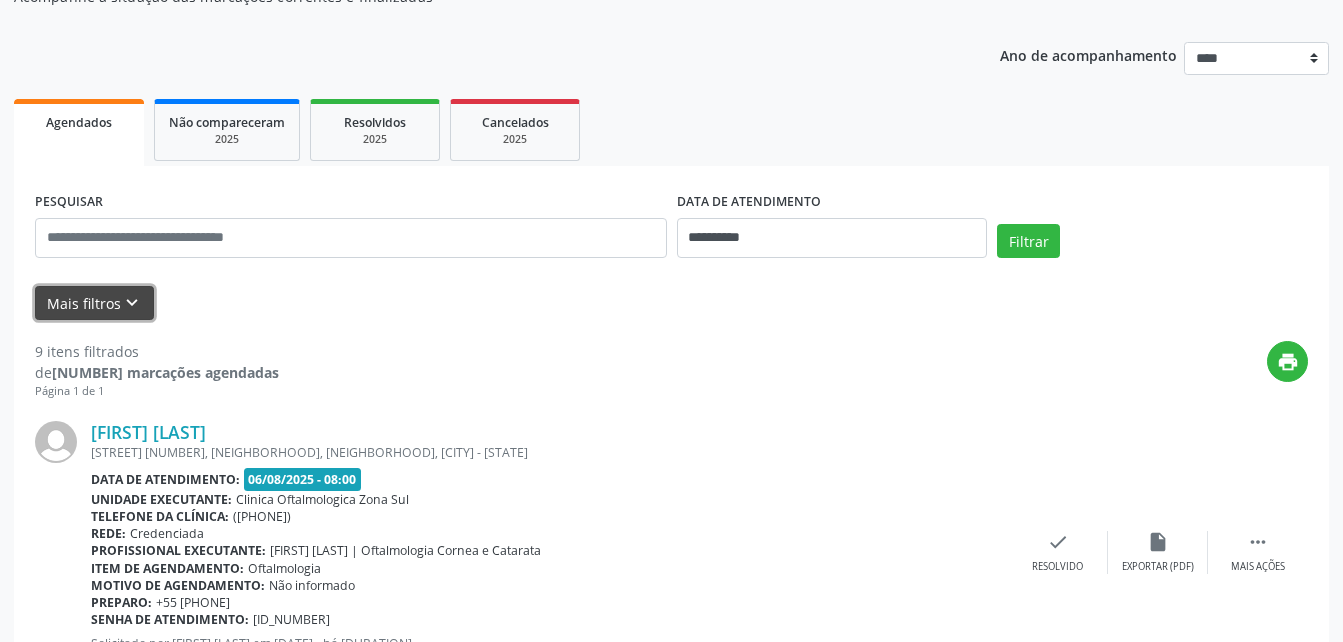 click on "Mais filtros
keyboard_arrow_down" at bounding box center [94, 303] 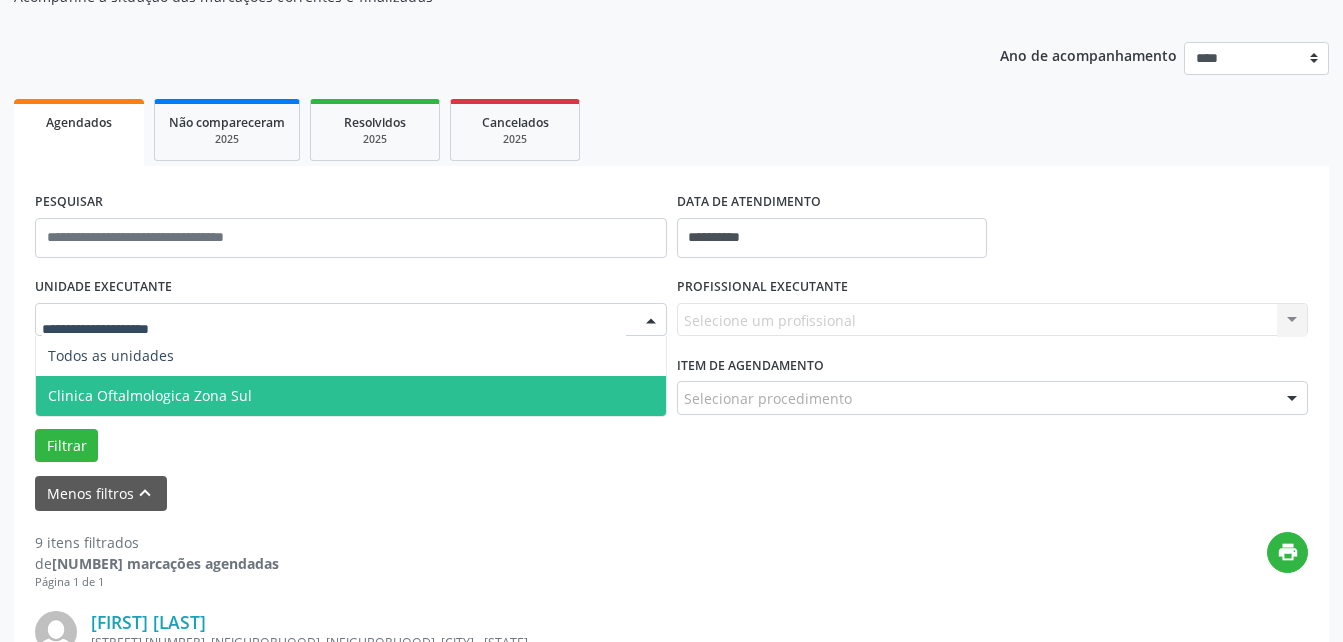click on "Clinica Oftalmologica Zona Sul" at bounding box center (150, 395) 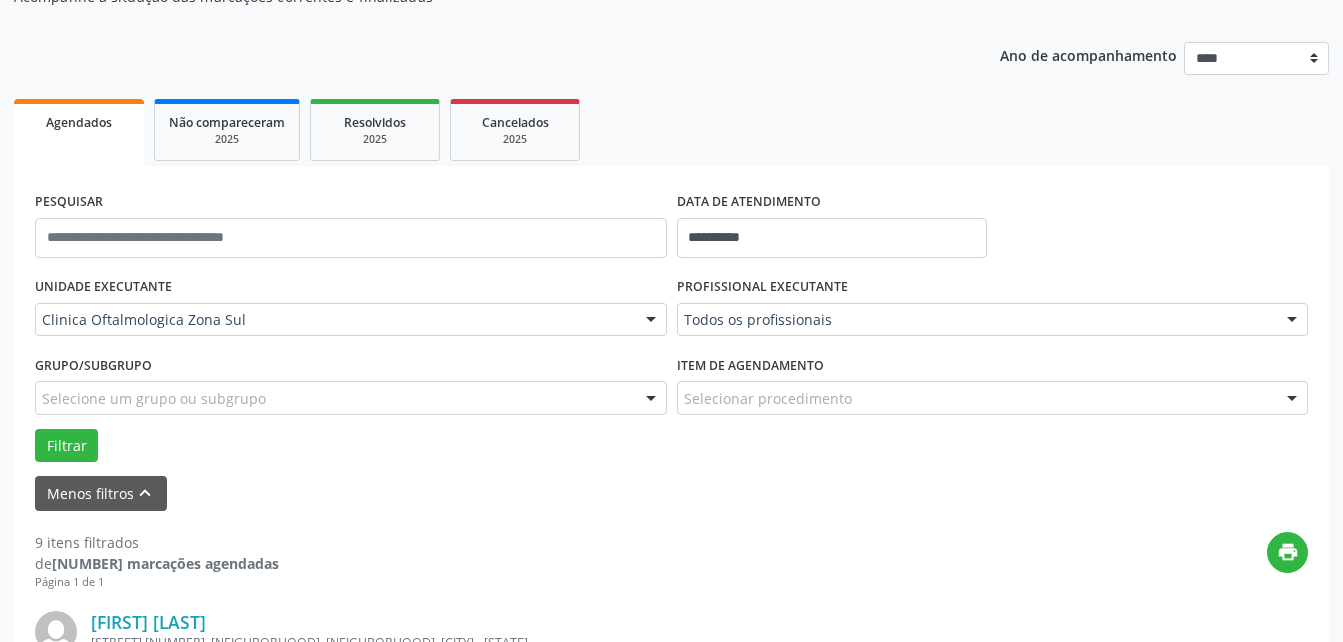 click on "Selecione um grupo ou subgrupo" at bounding box center (351, 398) 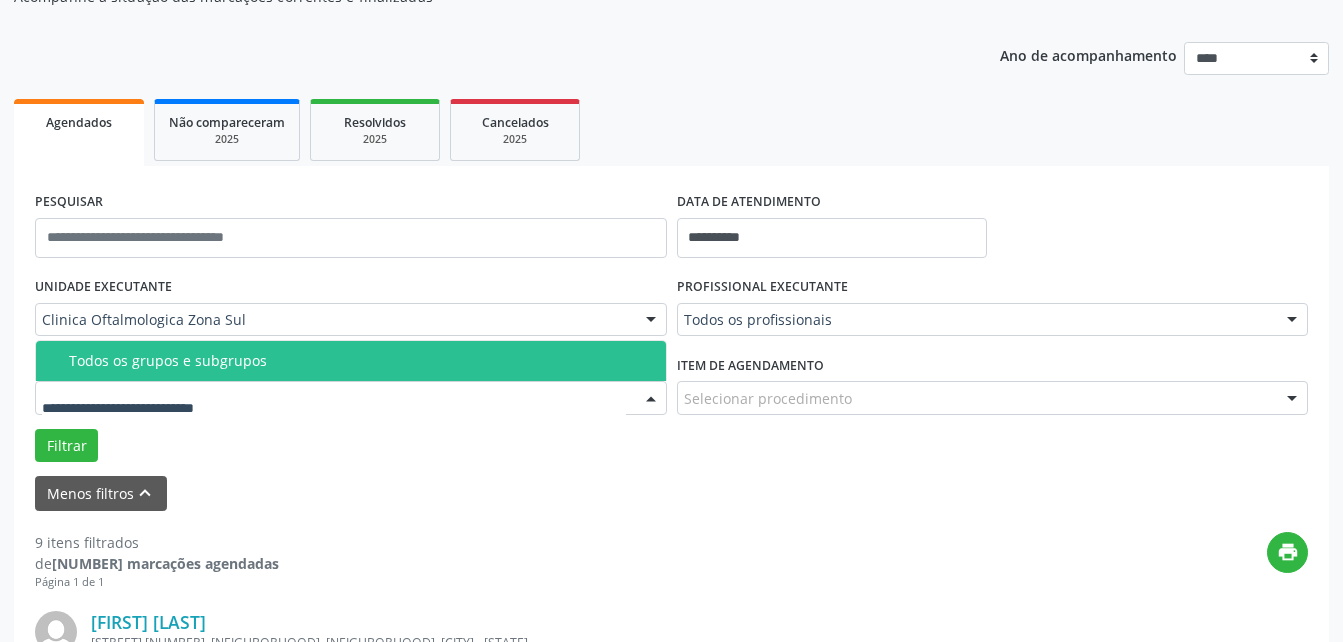click on "Todos os grupos e subgrupos" at bounding box center (361, 361) 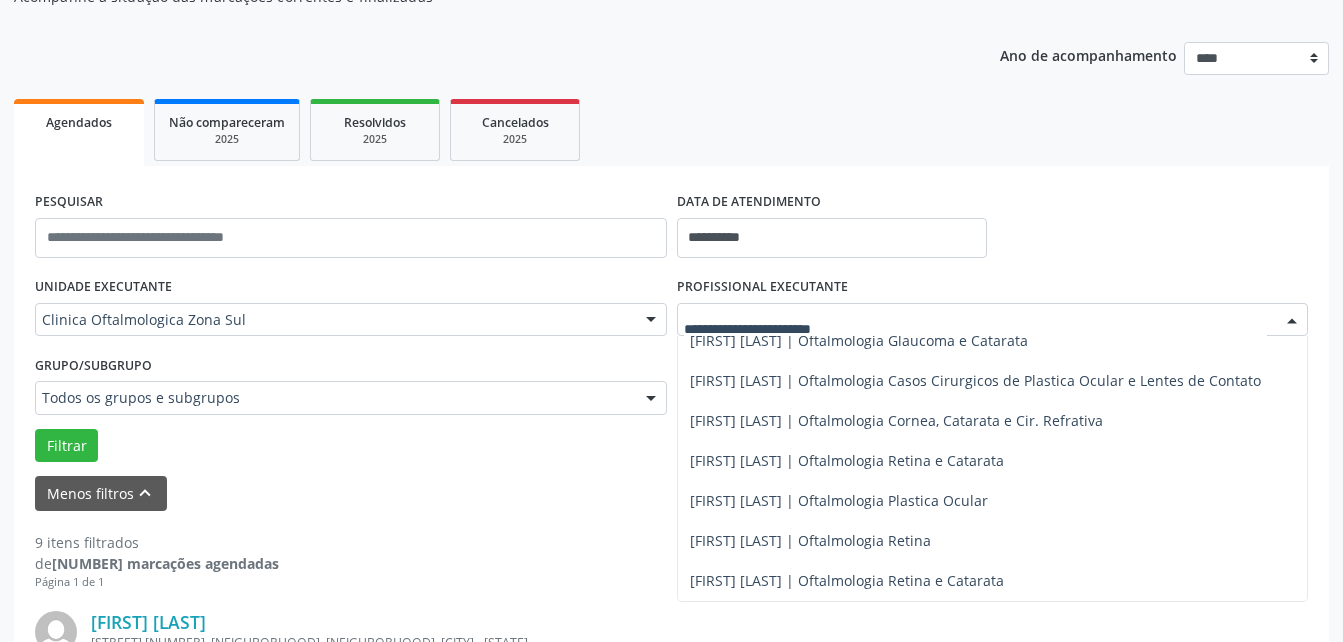 scroll, scrollTop: 230, scrollLeft: 0, axis: vertical 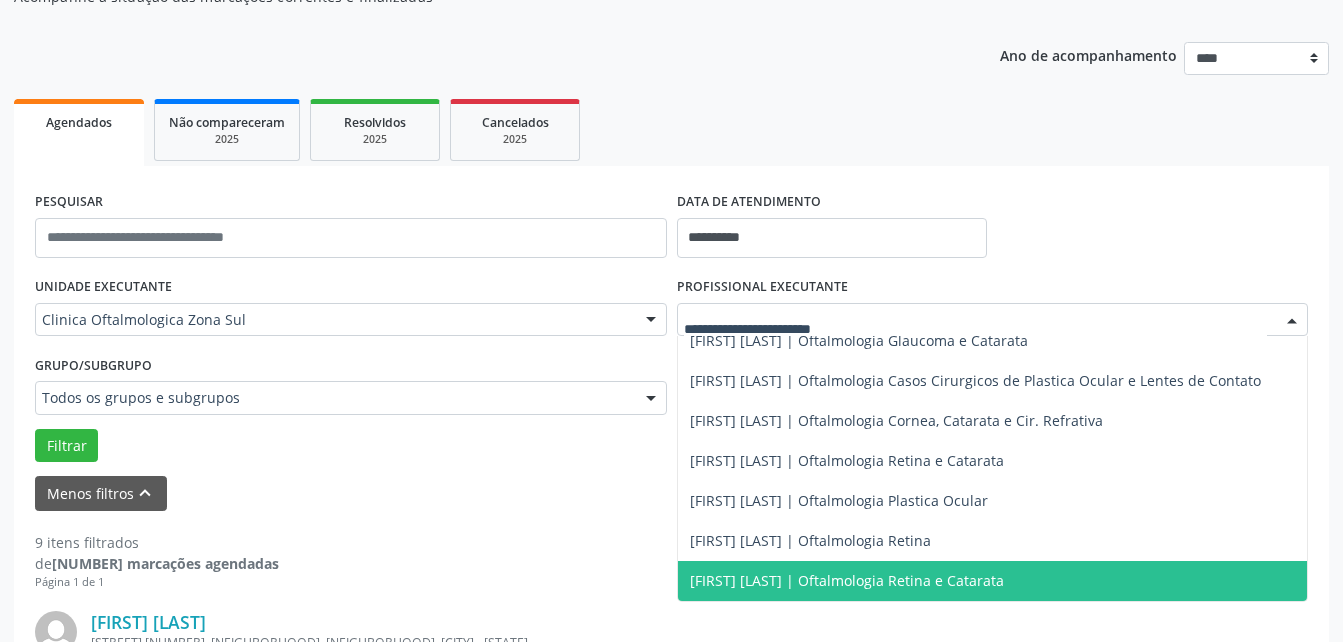 click on "[FIRST] [LAST] | Oftalmologia Retina e Catarata" at bounding box center [847, 580] 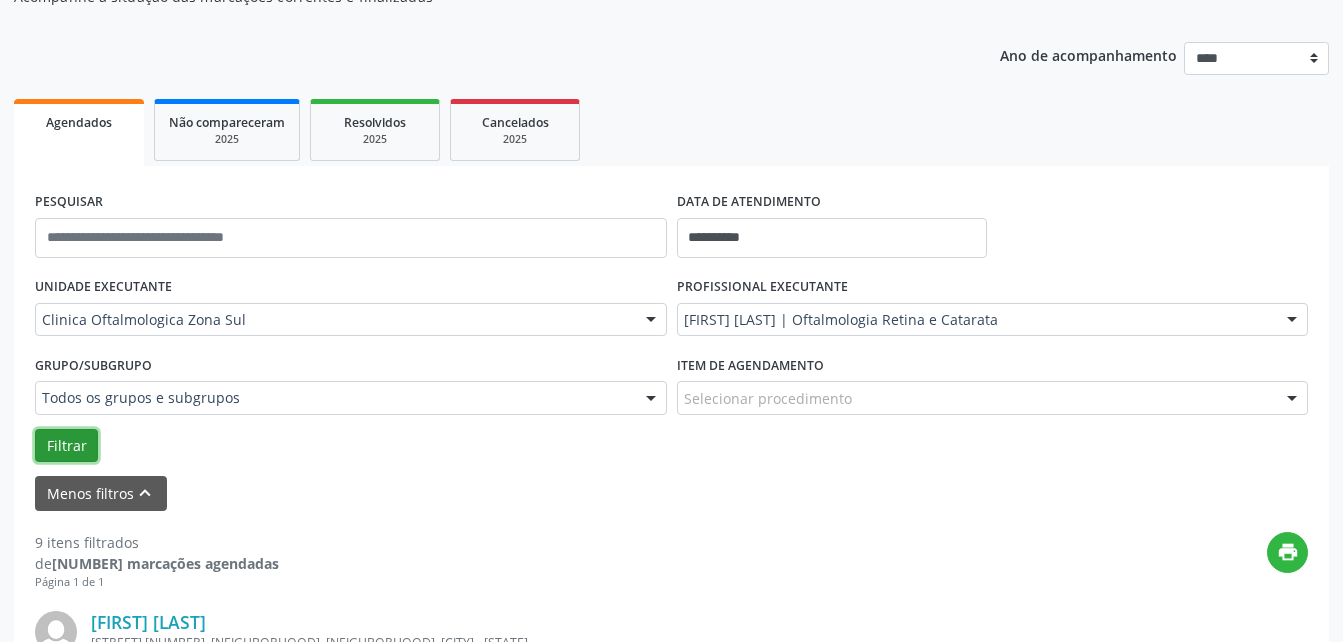 click on "Filtrar" at bounding box center [66, 446] 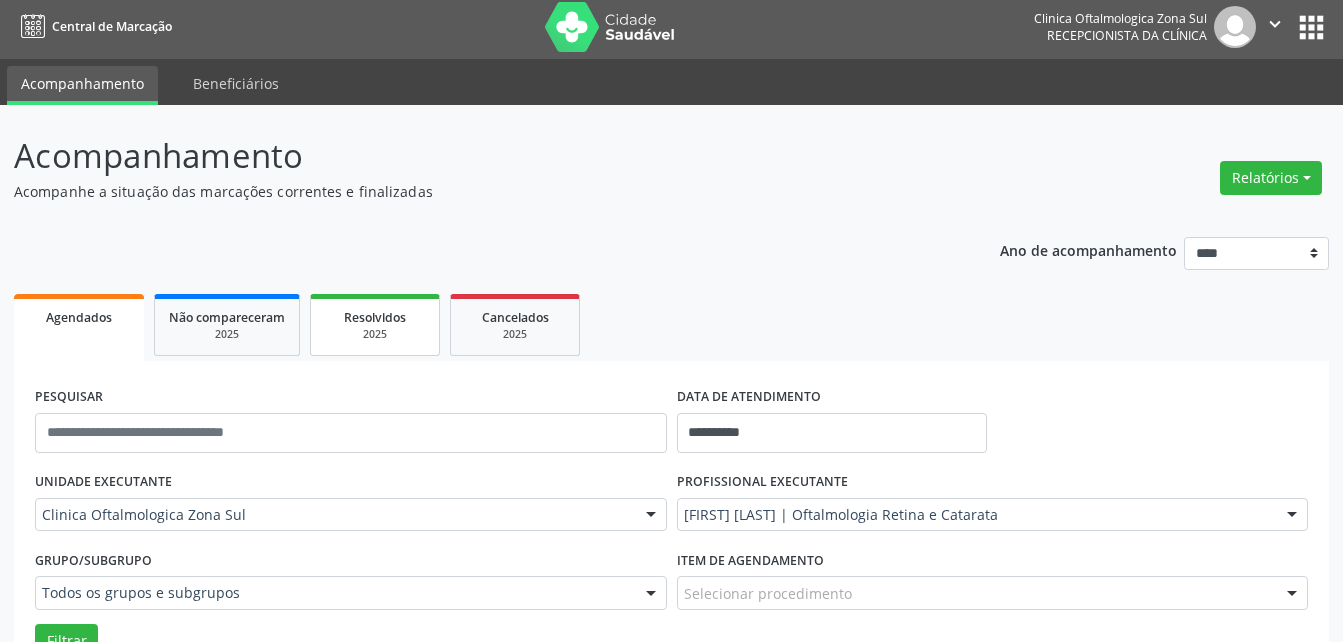 scroll, scrollTop: 0, scrollLeft: 0, axis: both 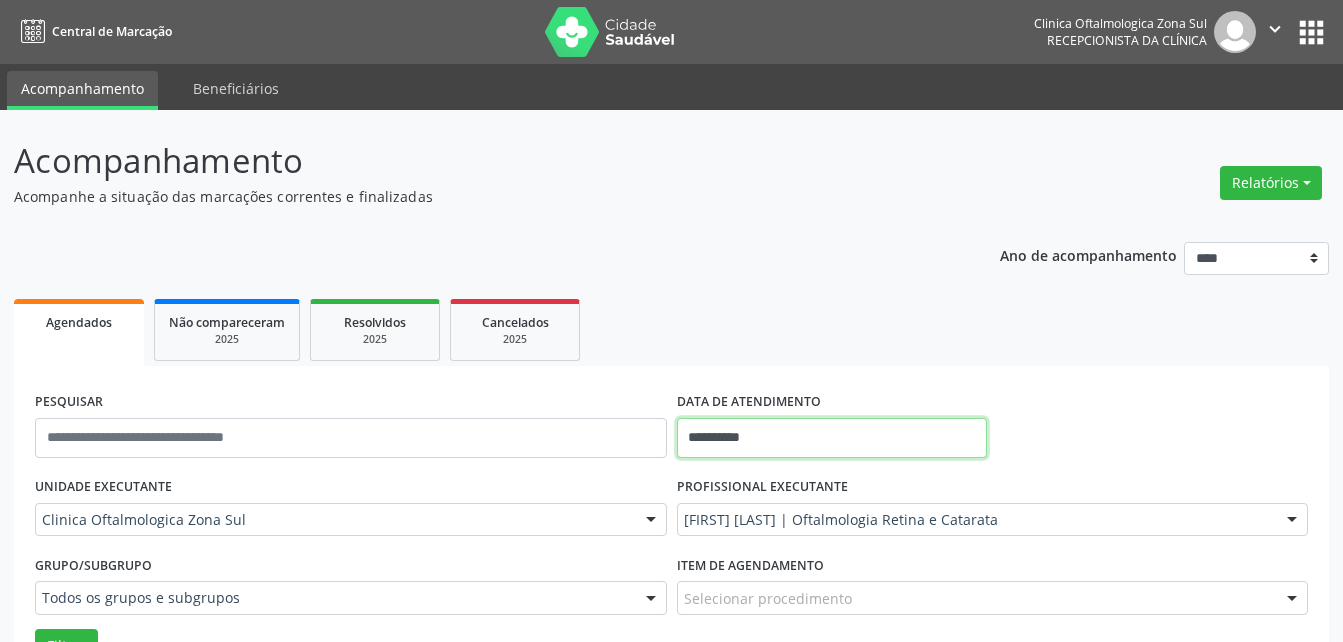 click on "**********" at bounding box center [832, 438] 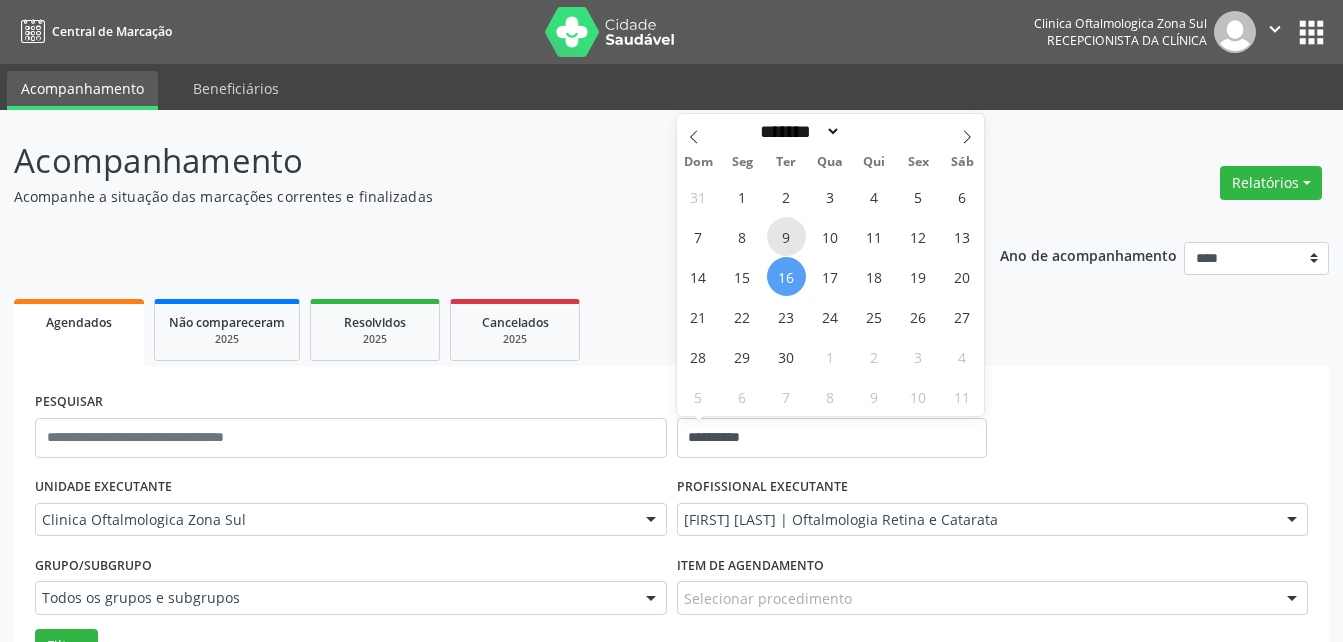 click on "9" at bounding box center [786, 236] 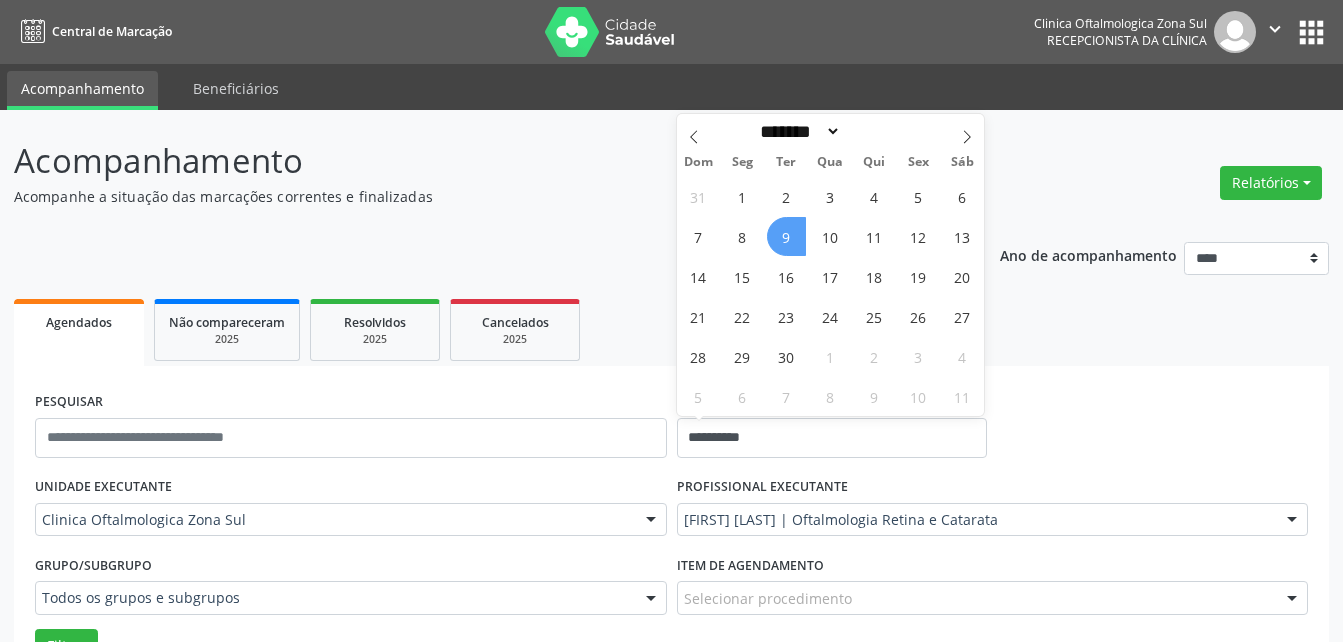 click on "9" at bounding box center [786, 236] 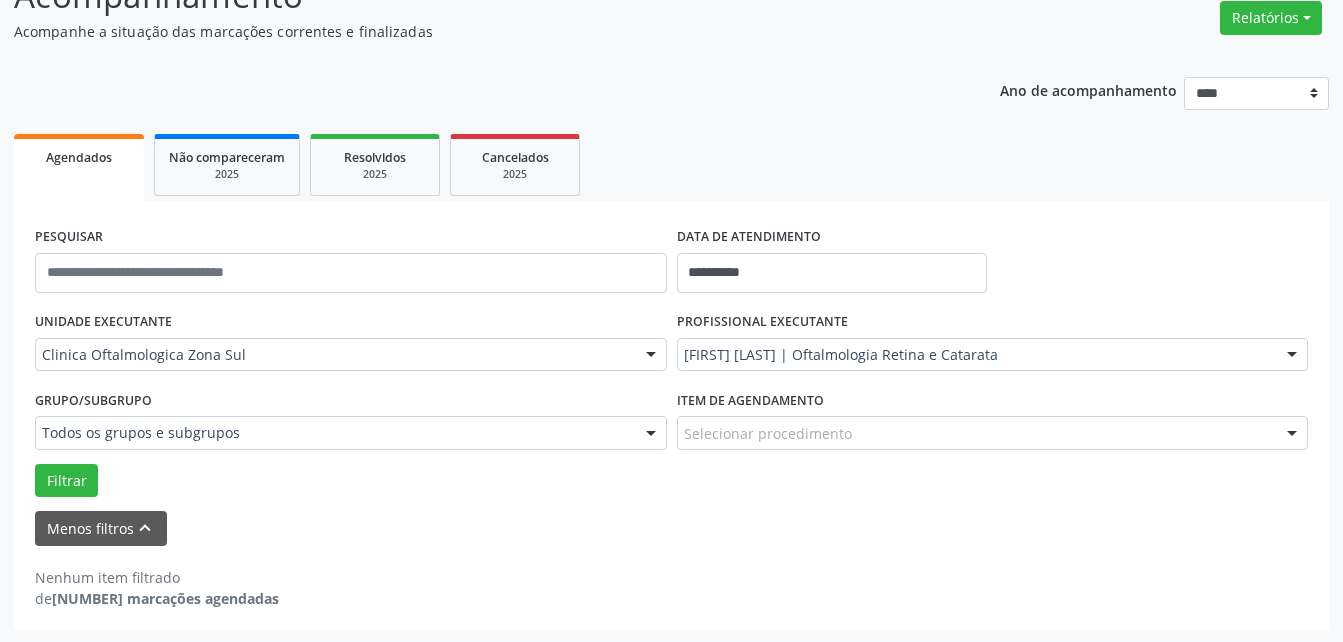 scroll, scrollTop: 167, scrollLeft: 0, axis: vertical 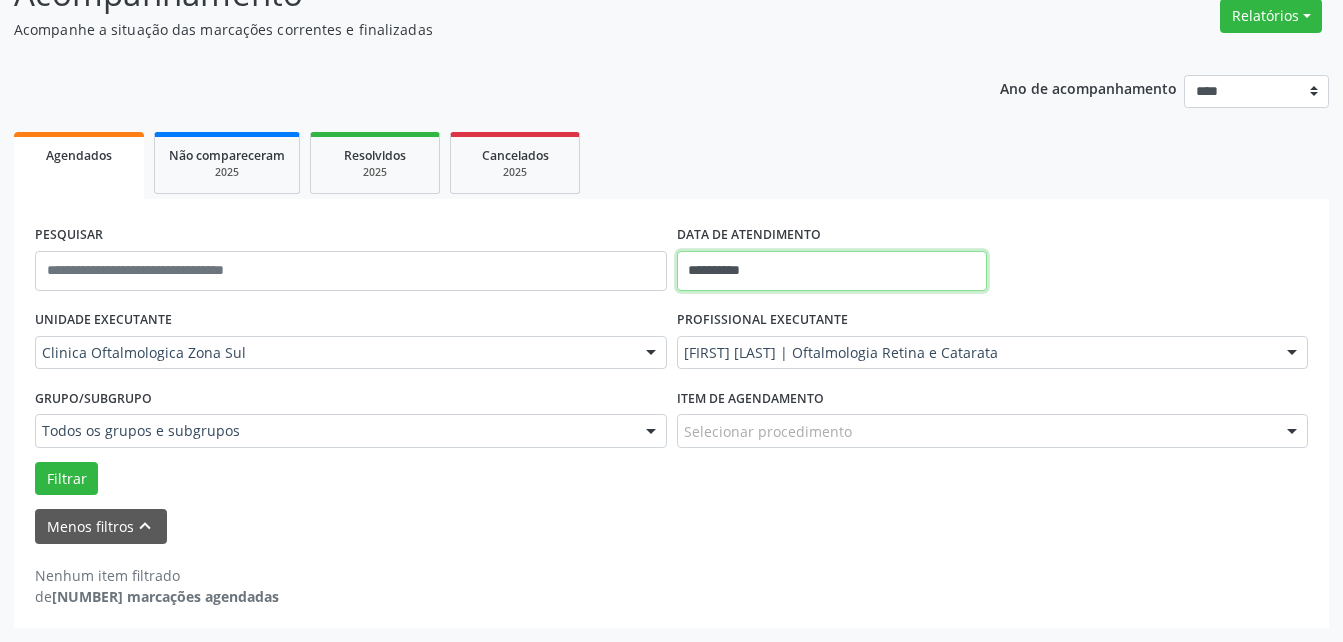 click on "**********" at bounding box center (832, 271) 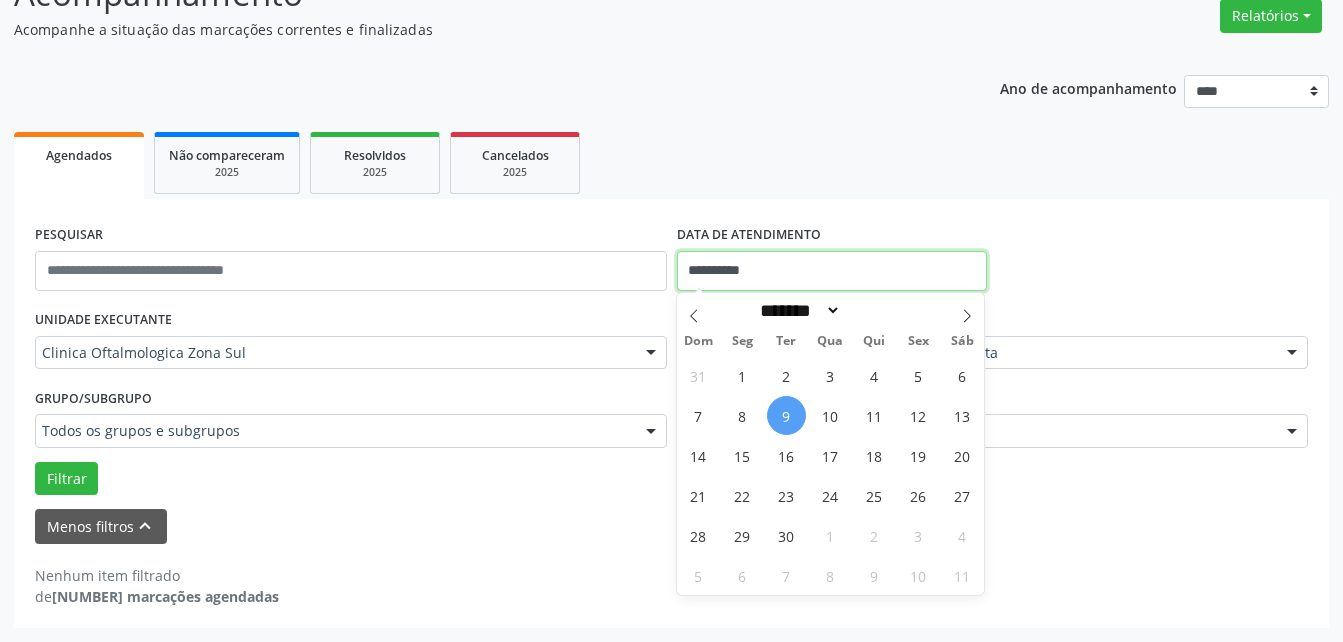 click on "**********" at bounding box center (832, 271) 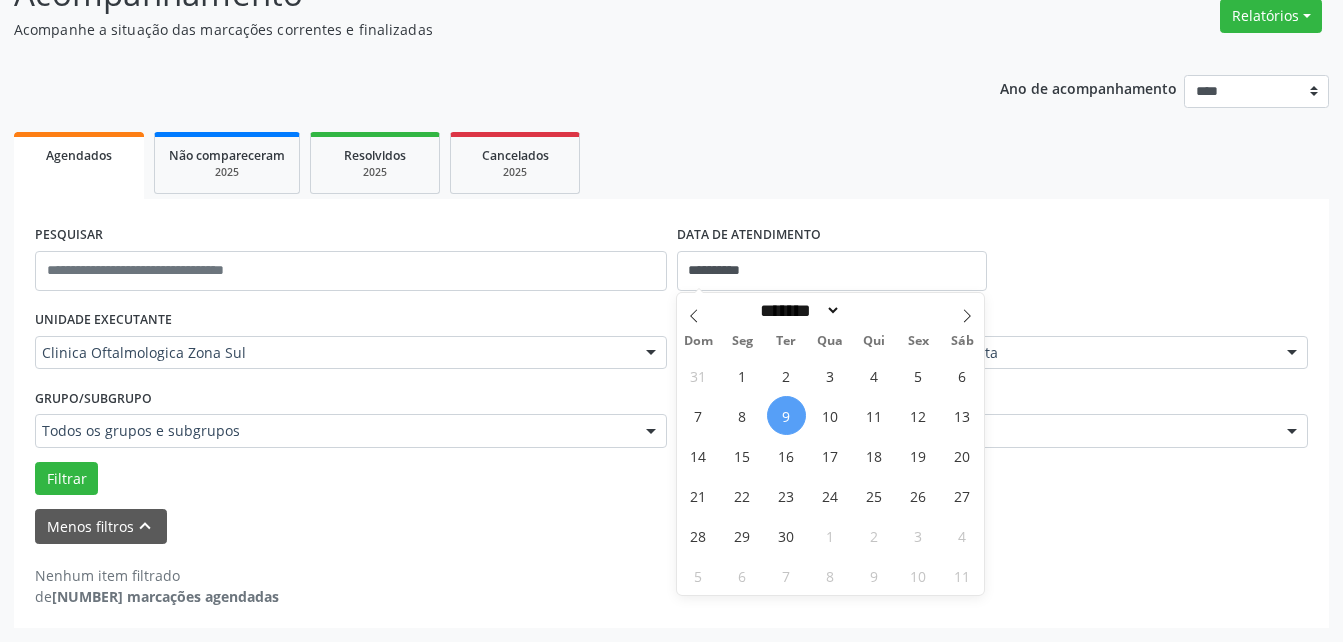 click on "9" at bounding box center [786, 415] 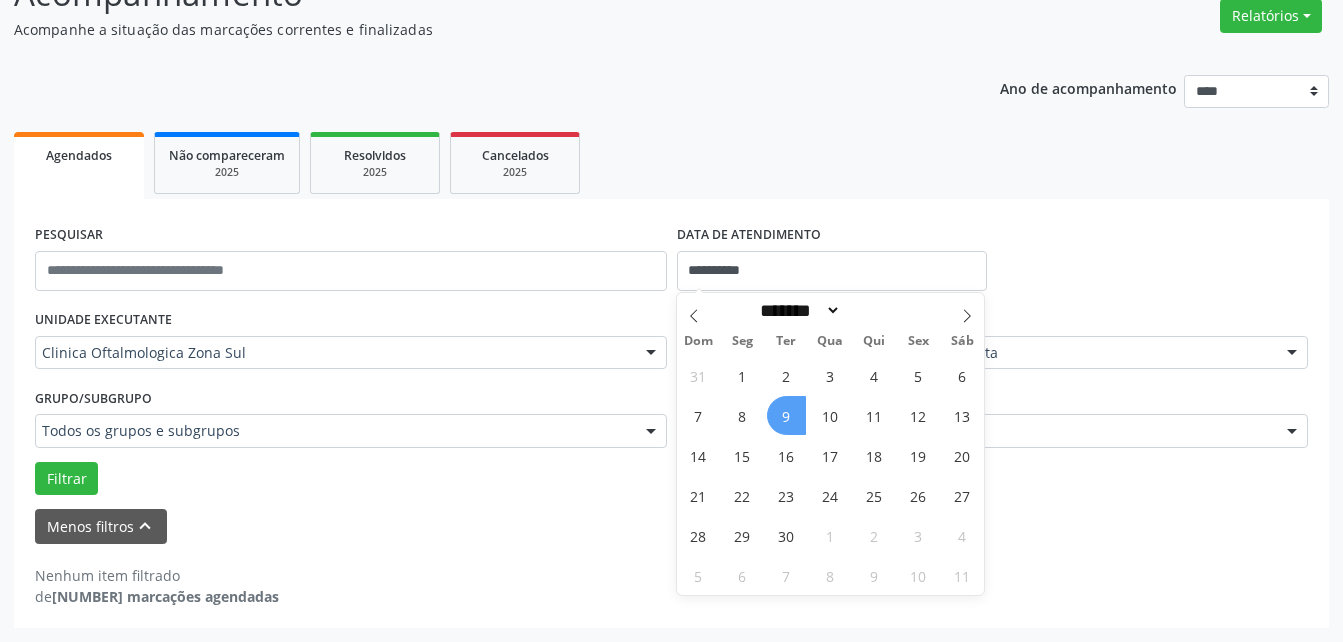 click on "9" at bounding box center (786, 415) 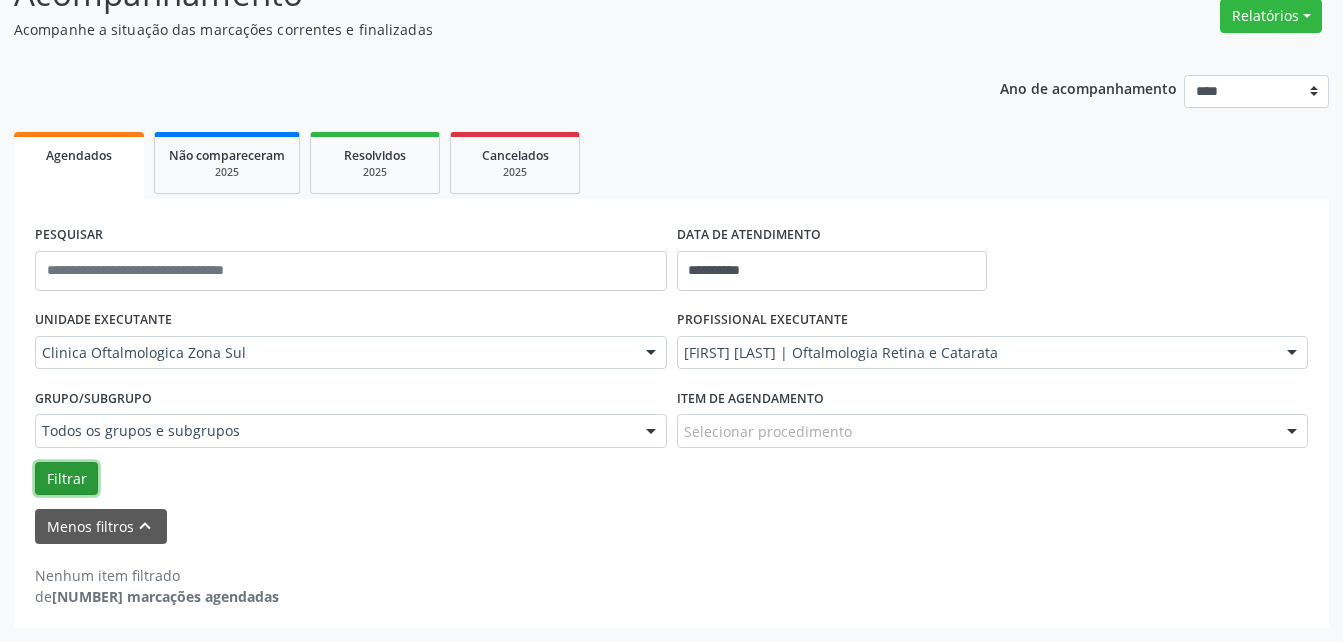 click on "Filtrar" at bounding box center (66, 479) 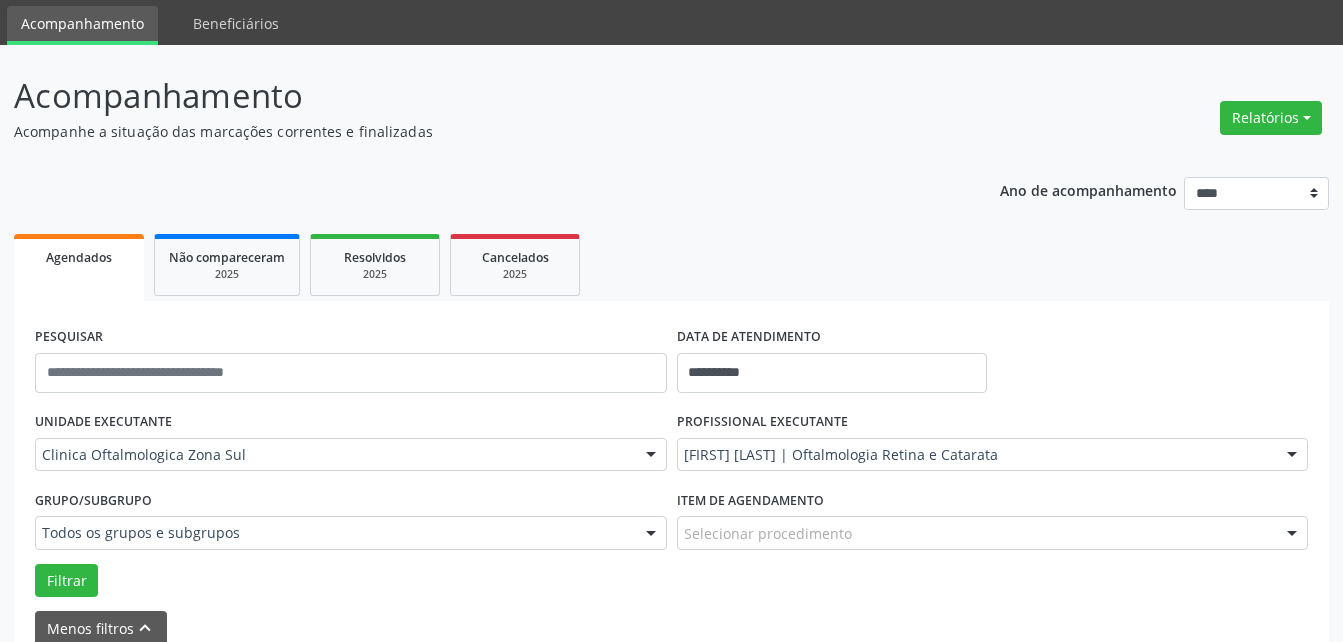 scroll, scrollTop: 100, scrollLeft: 0, axis: vertical 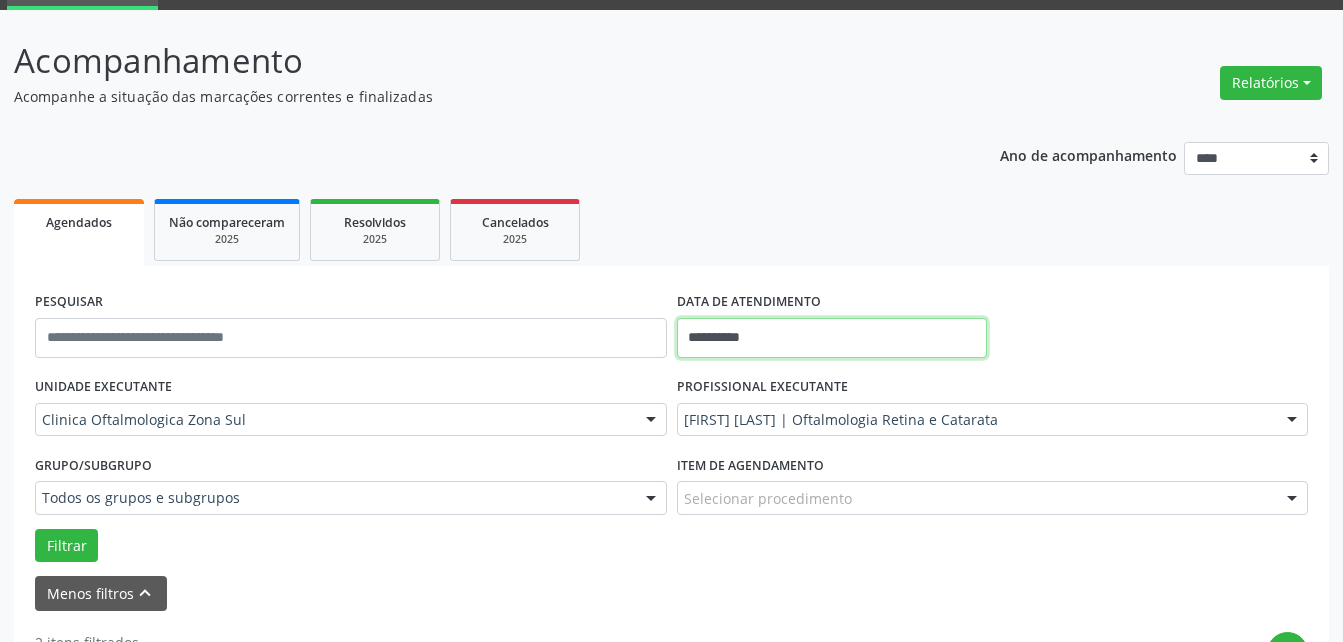 click on "**********" at bounding box center [832, 338] 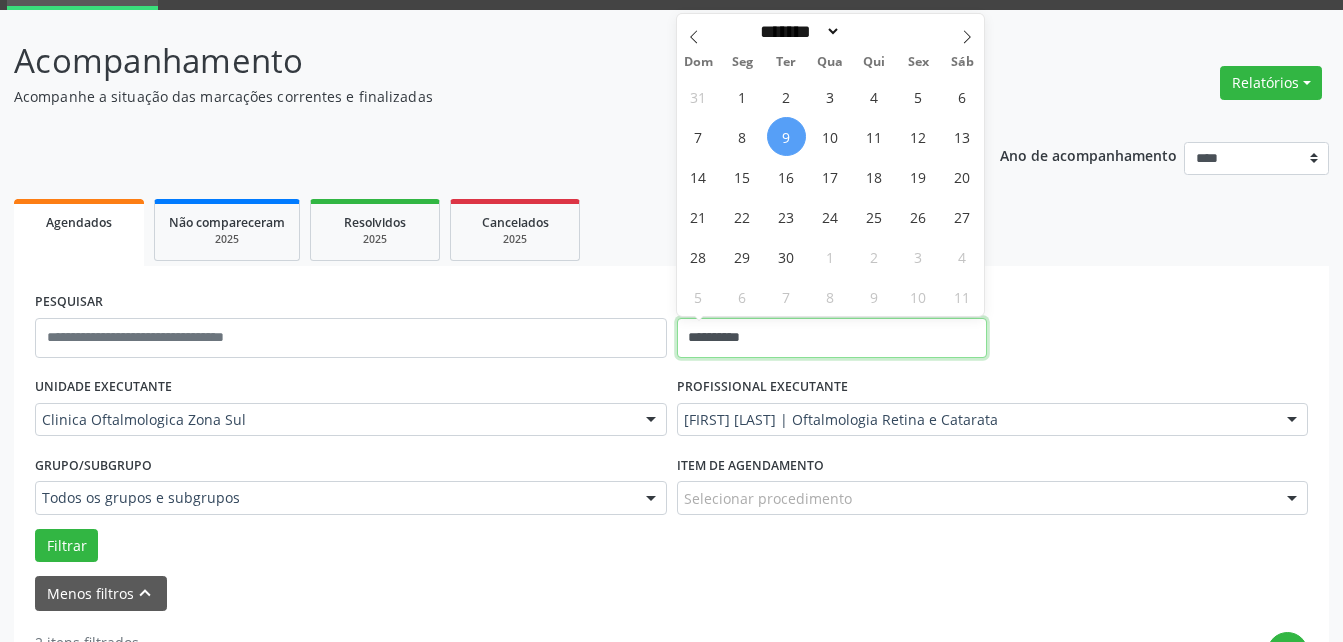 click on "**********" at bounding box center (832, 338) 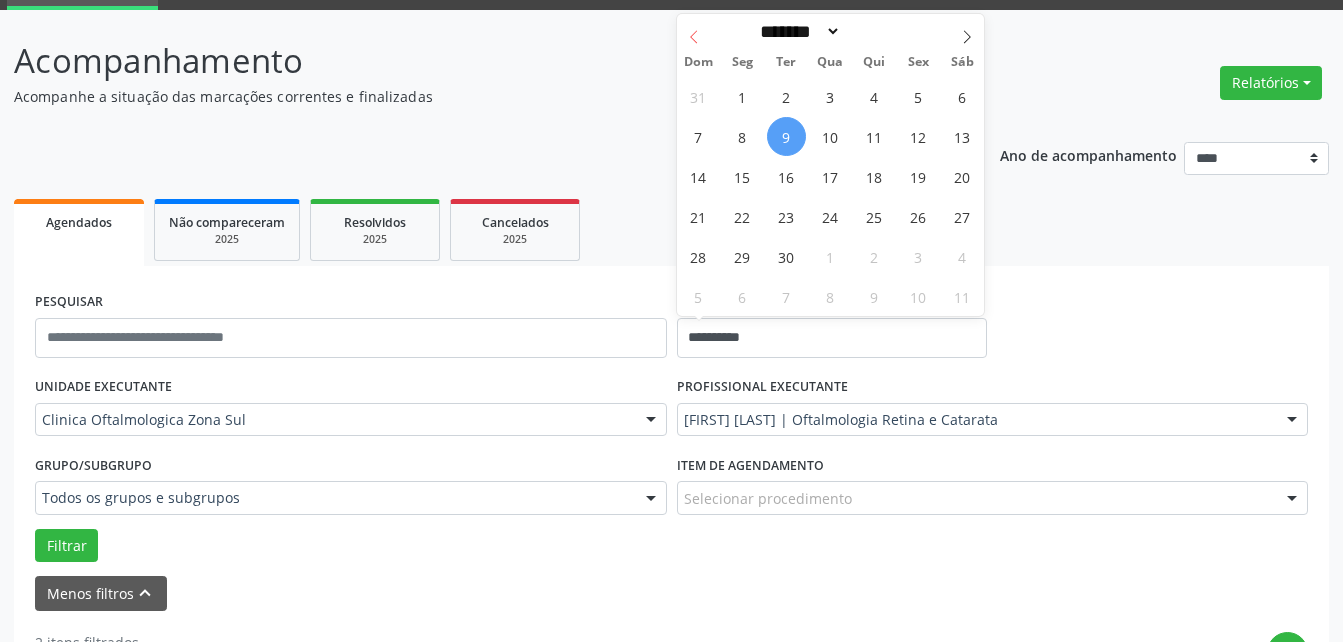 click 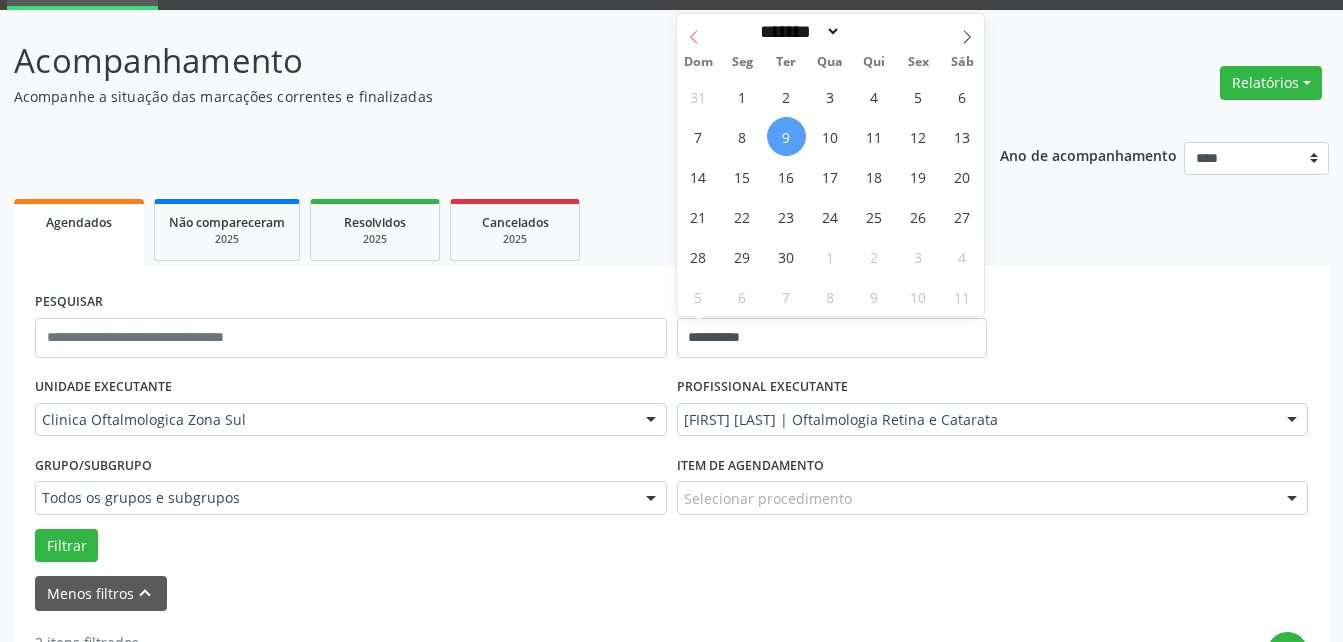 select on "*" 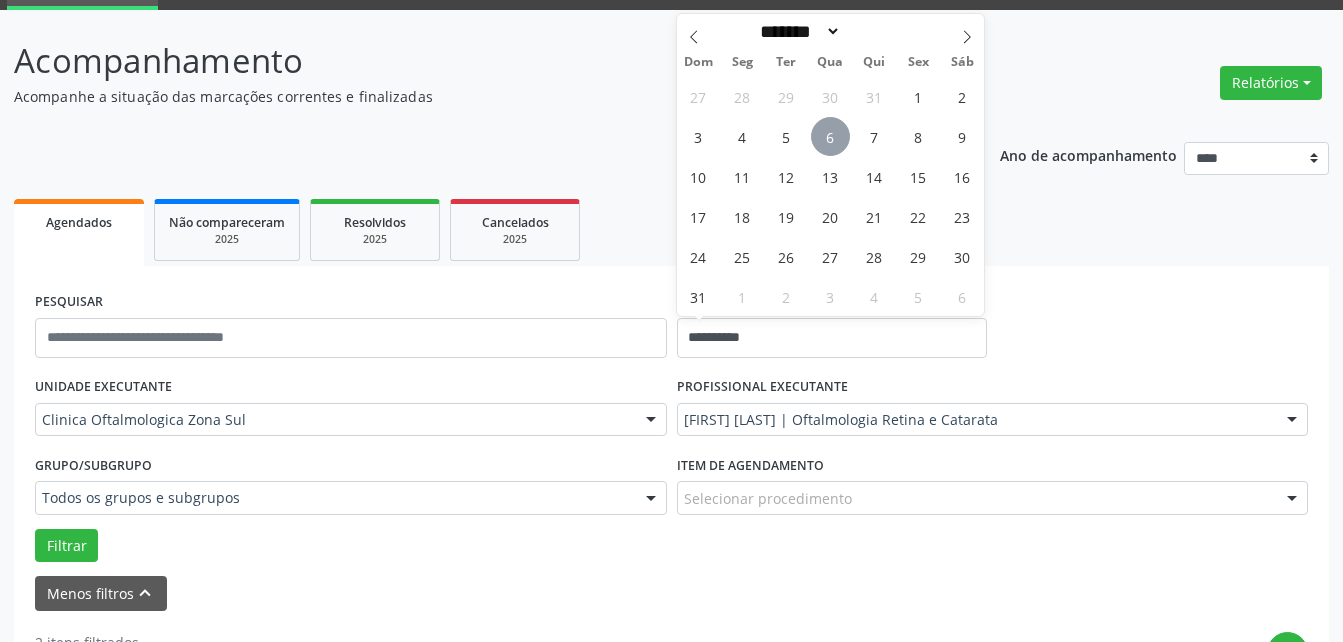 click on "6" at bounding box center [830, 136] 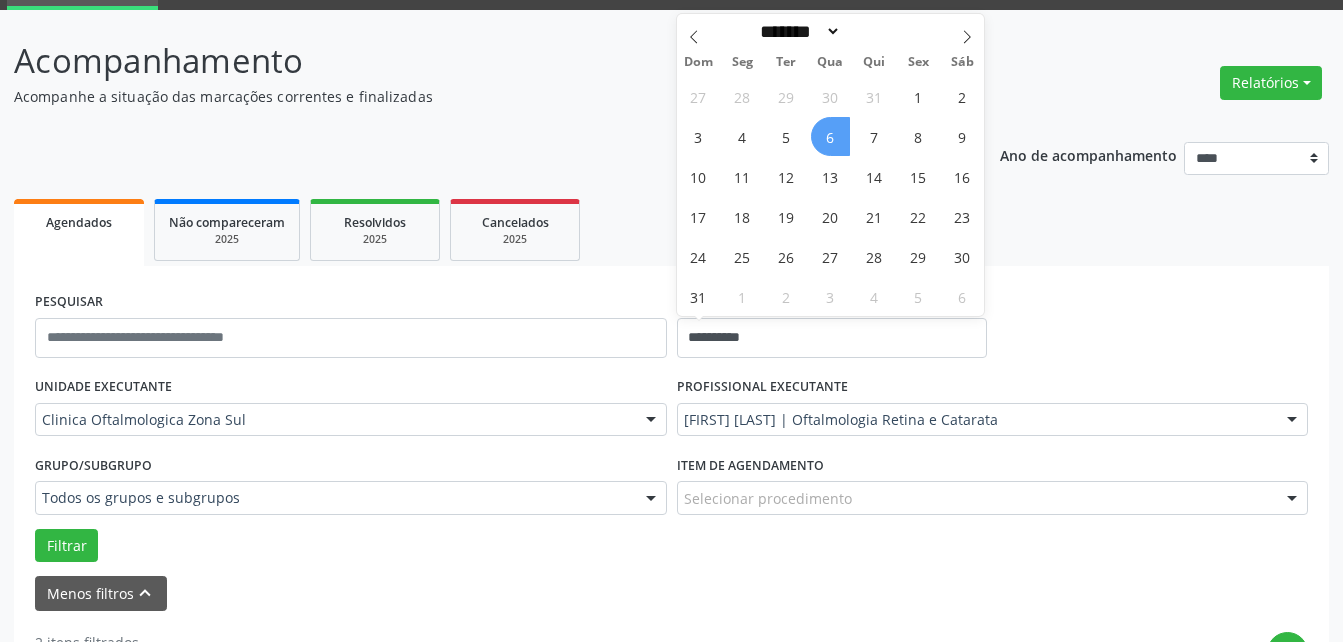 click on "6" at bounding box center [830, 136] 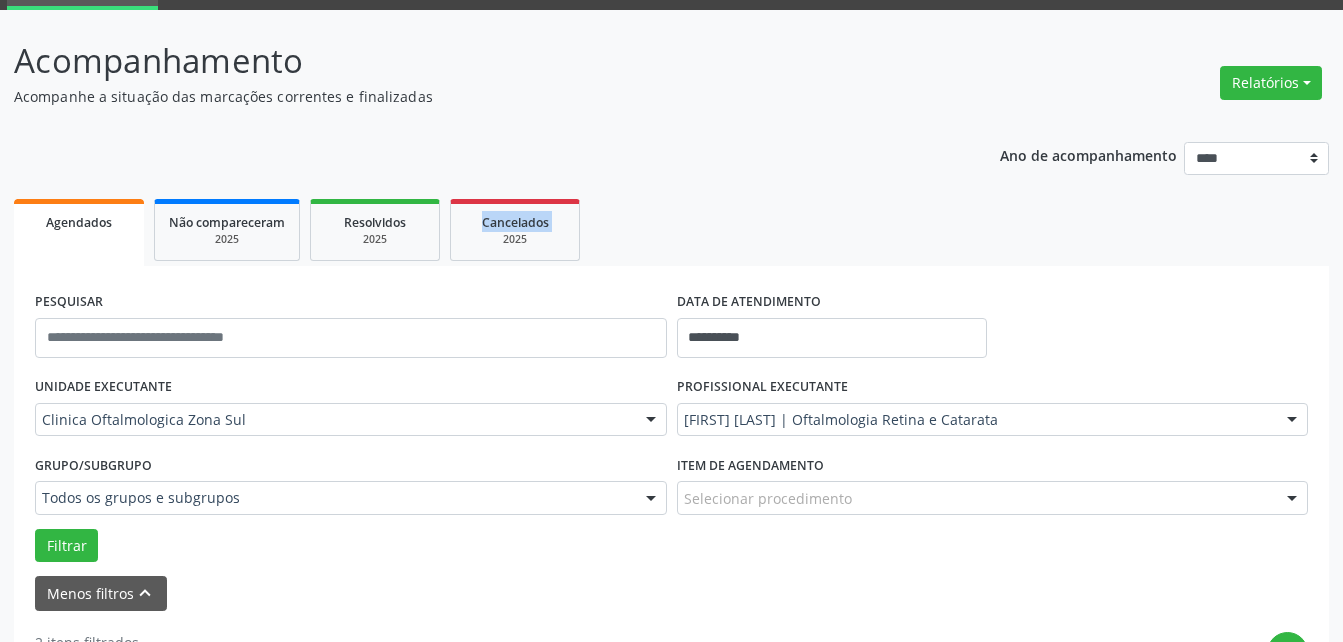 click on "**********" at bounding box center [671, 707] 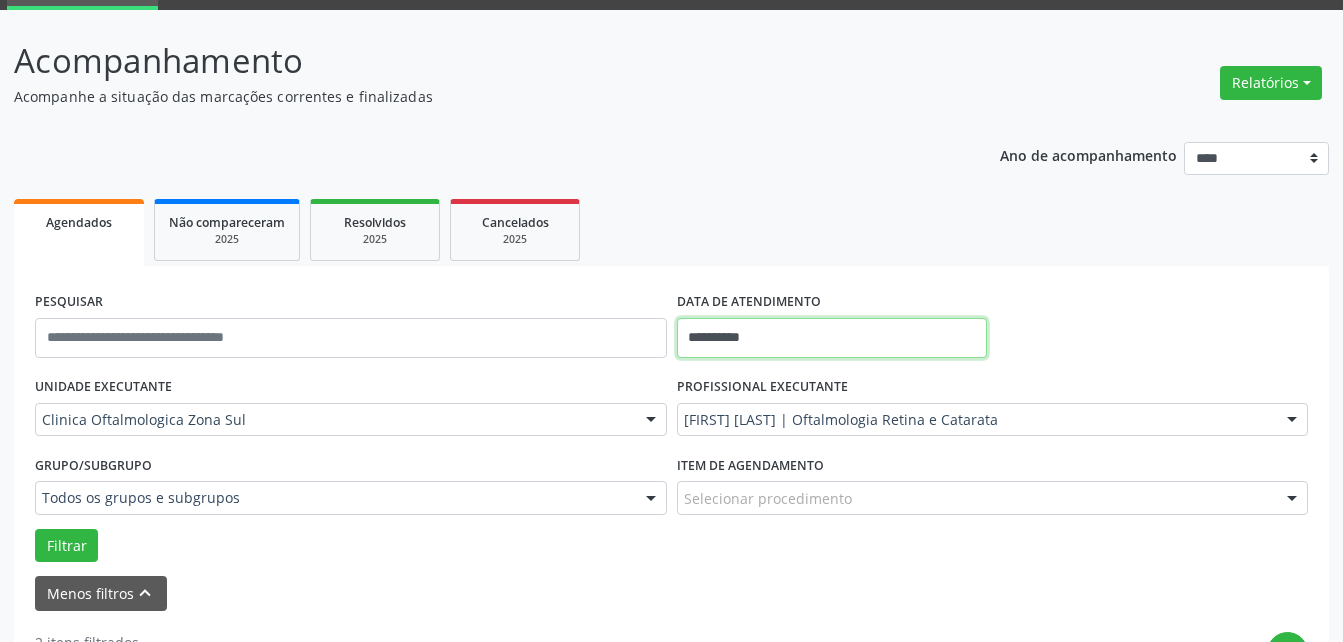 click on "**********" at bounding box center [832, 338] 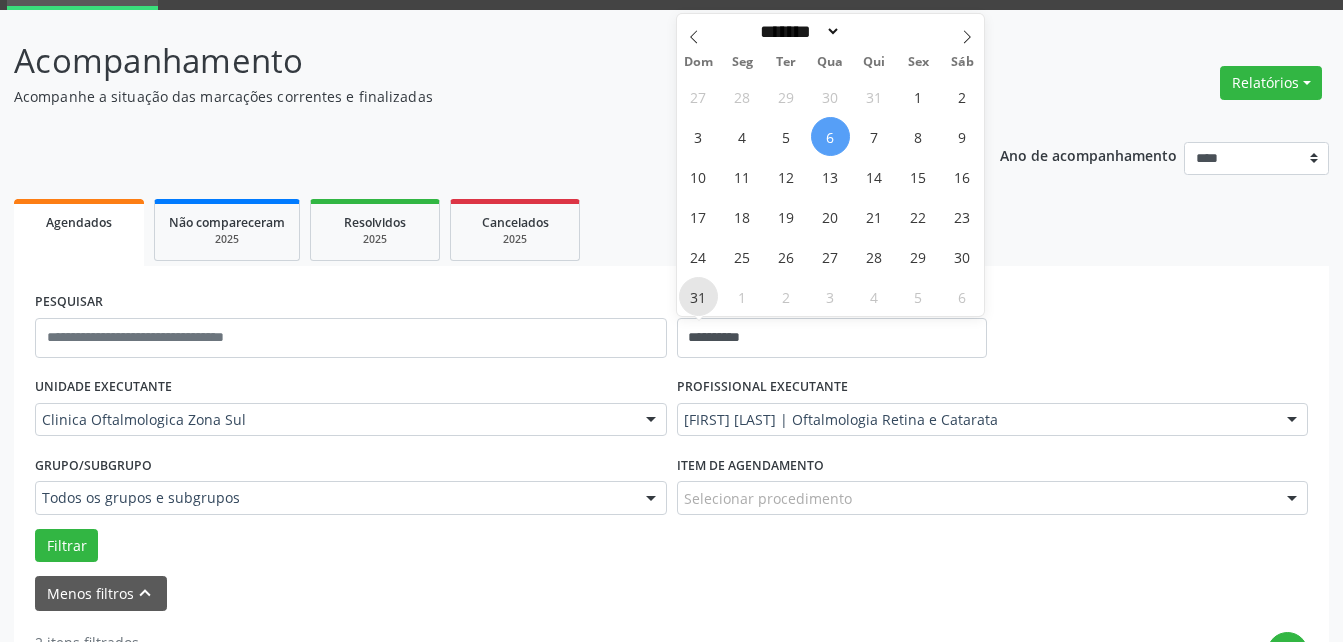 click on "31" at bounding box center [698, 296] 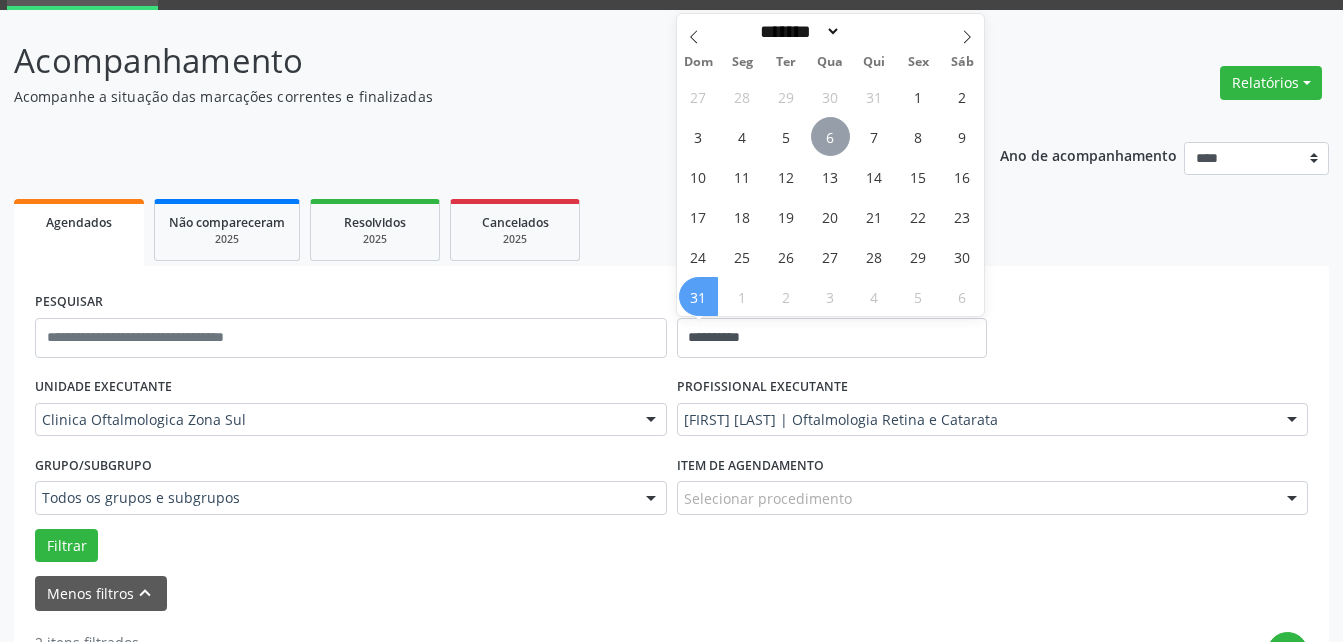 drag, startPoint x: 704, startPoint y: 293, endPoint x: 829, endPoint y: 136, distance: 200.68384 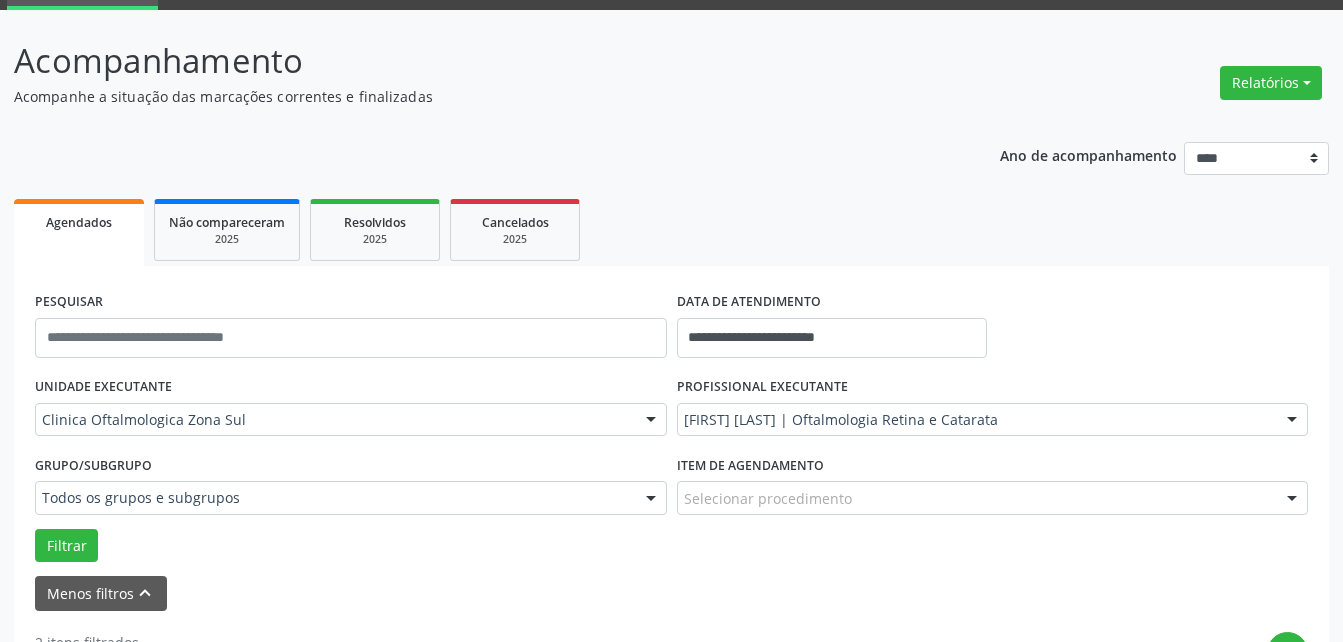 click on "**********" at bounding box center (671, 707) 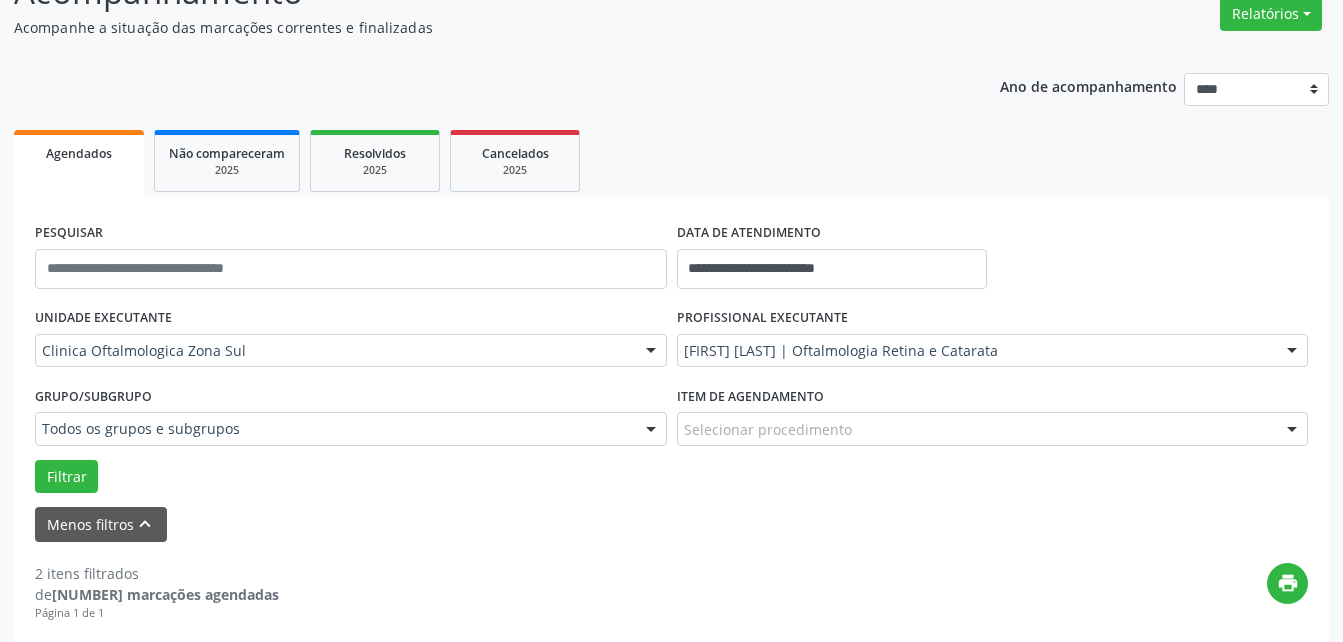 scroll, scrollTop: 300, scrollLeft: 0, axis: vertical 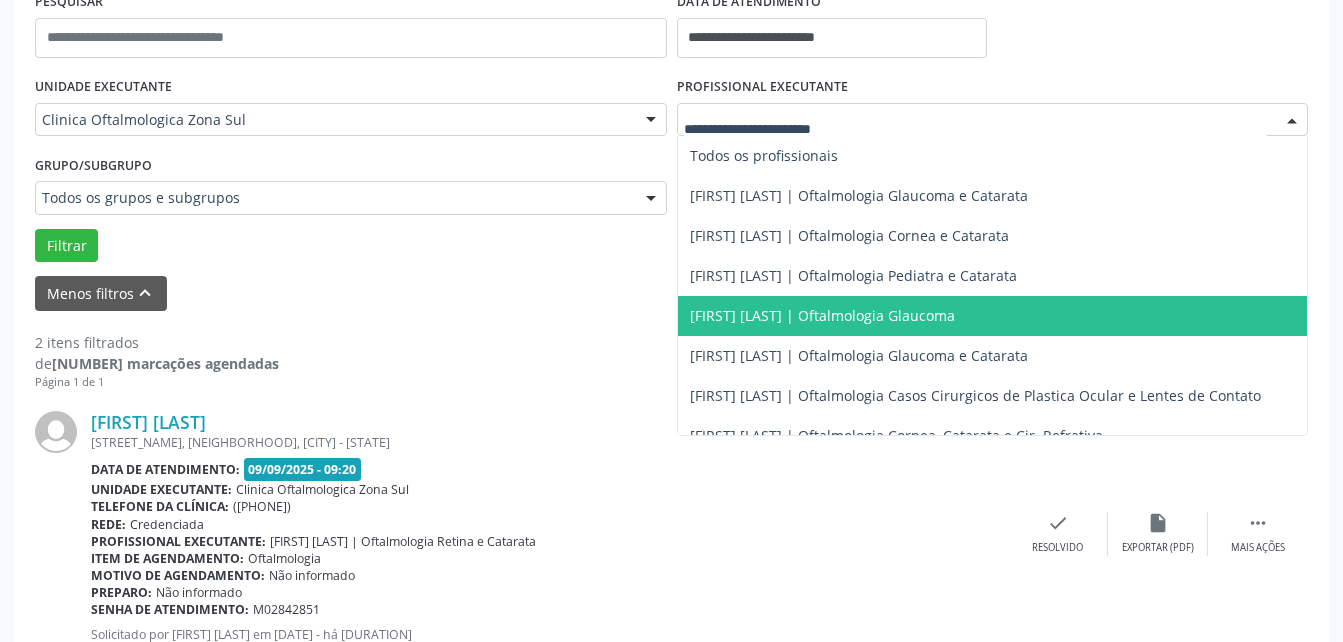 click on "[FIRST] [LAST] | Oftalmologia Glaucoma" at bounding box center (822, 315) 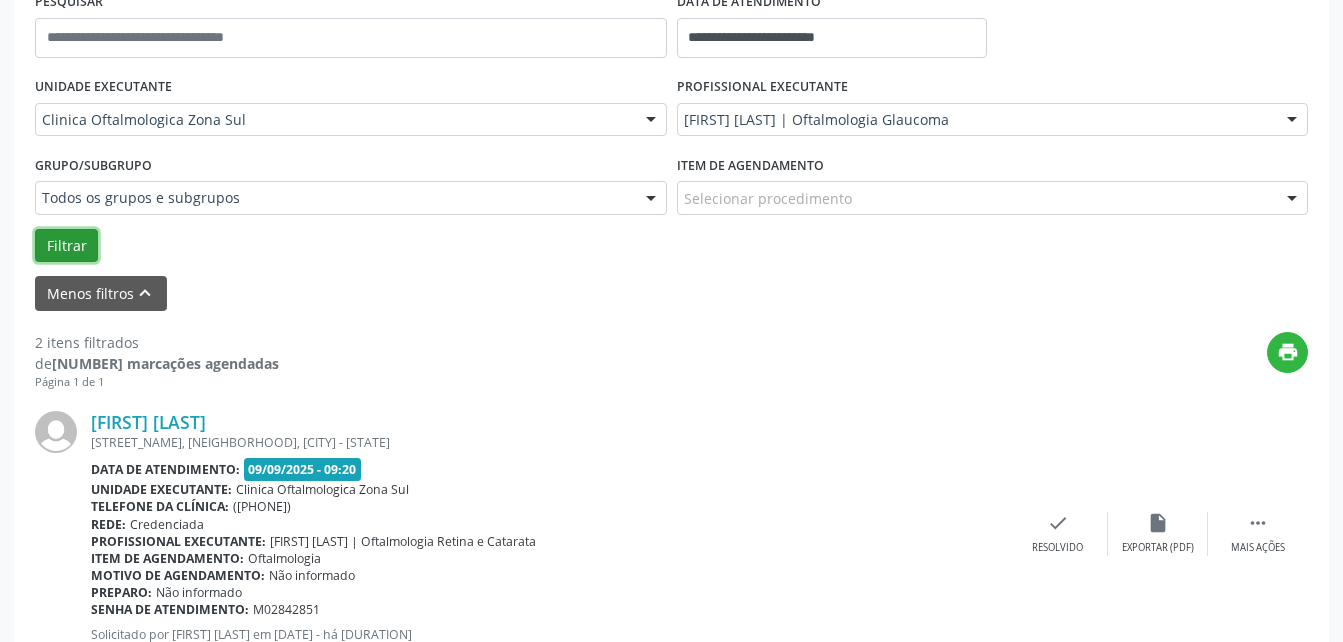 click on "Filtrar" at bounding box center [66, 246] 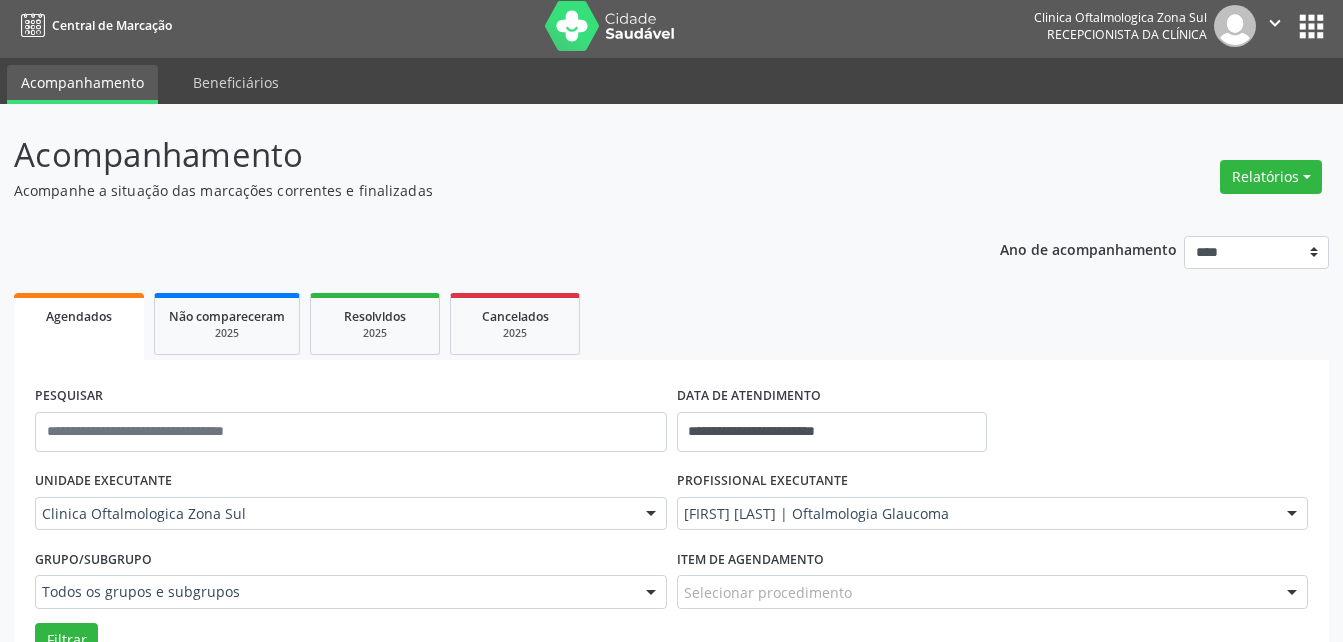scroll, scrollTop: 0, scrollLeft: 0, axis: both 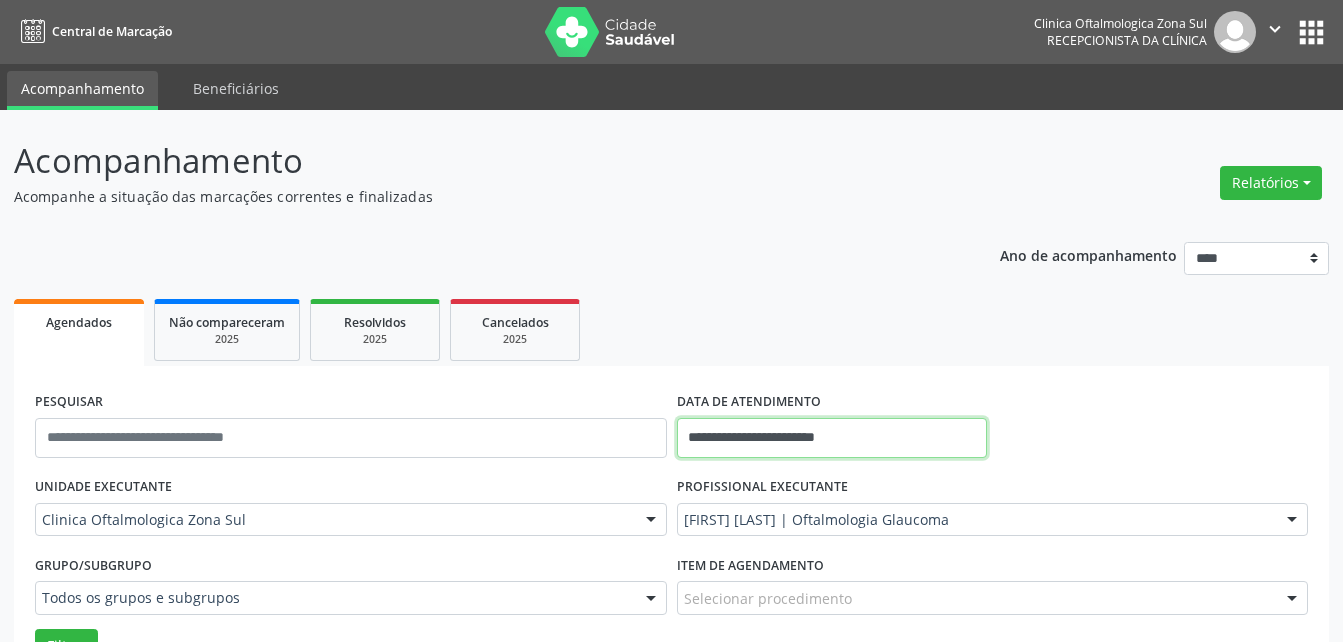 click on "**********" at bounding box center (832, 438) 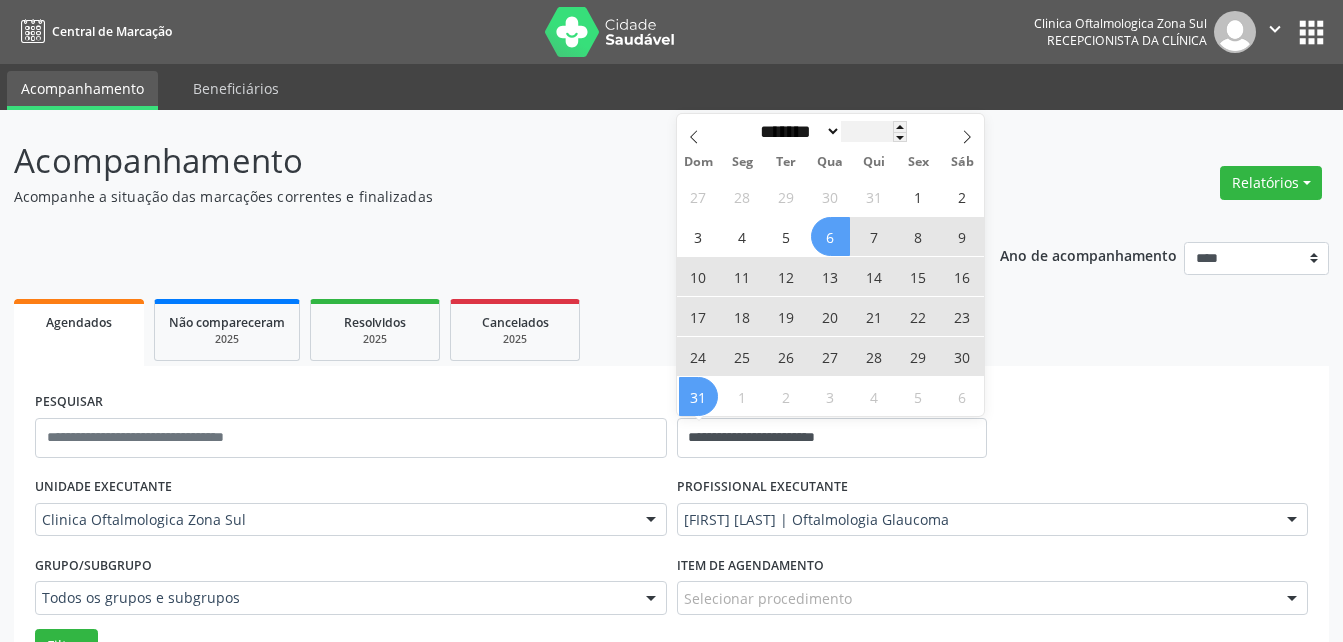drag, startPoint x: 968, startPoint y: 134, endPoint x: 874, endPoint y: 145, distance: 94.641426 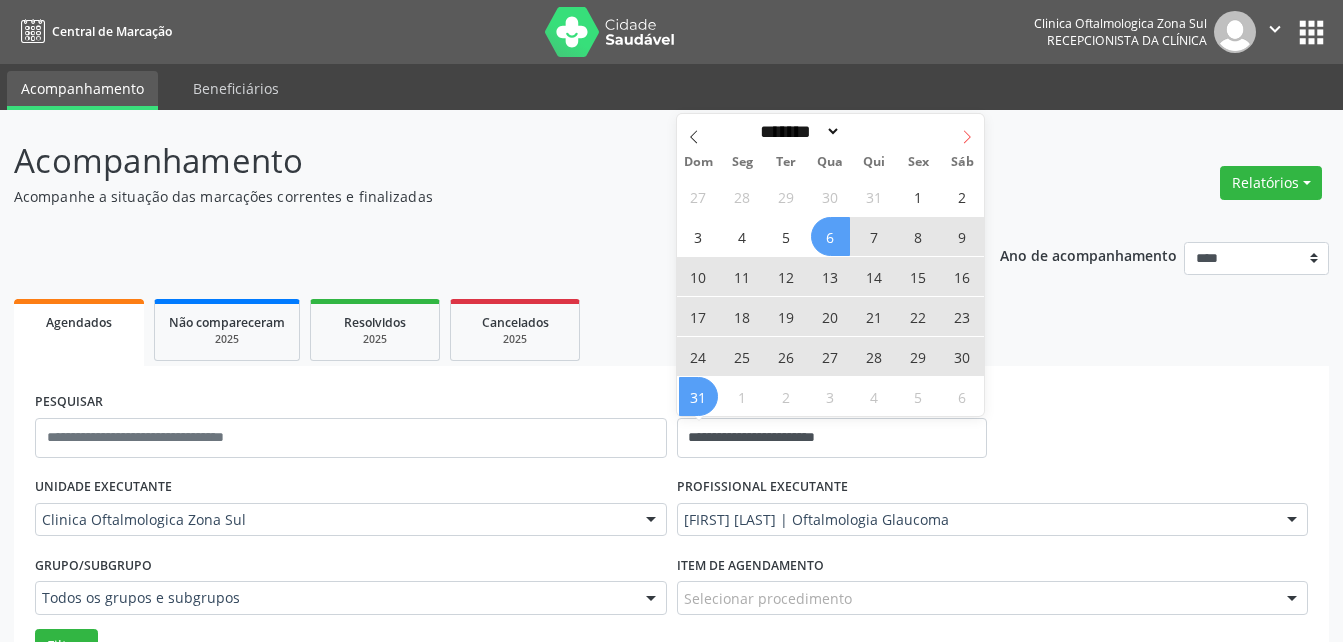 click 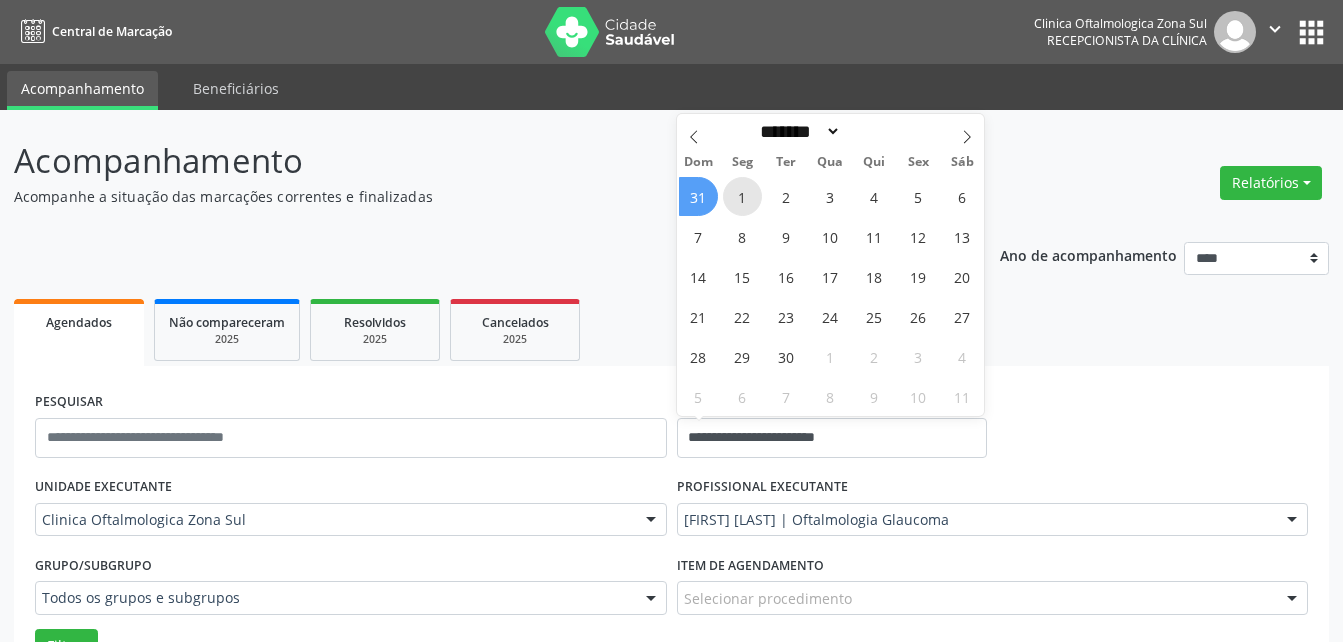 click on "1" at bounding box center [742, 196] 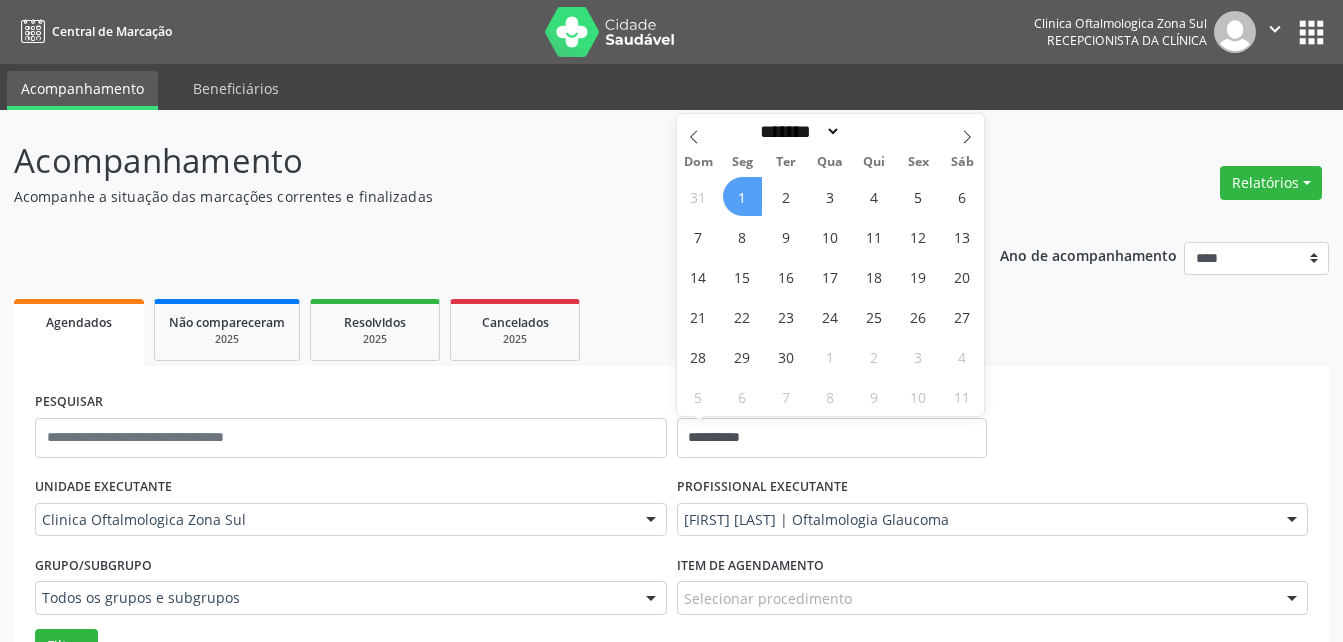click on "1" at bounding box center [742, 196] 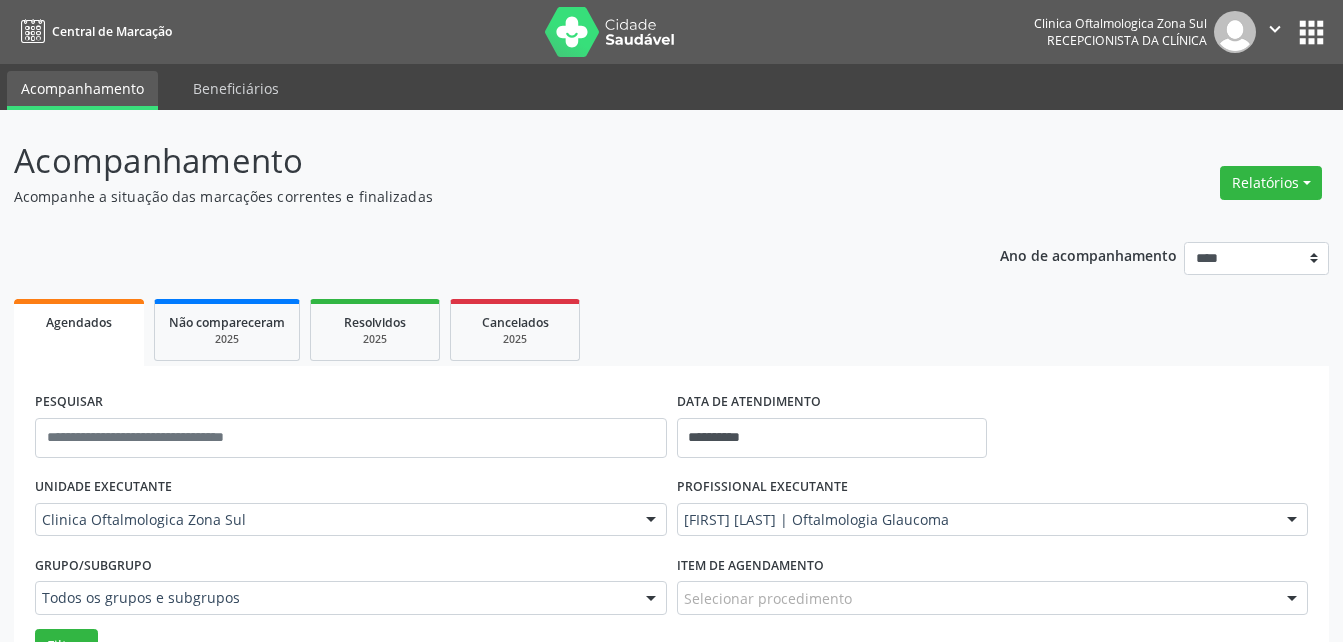 click on "Acompanhe a situação das marcações correntes e finalizadas" at bounding box center [474, 196] 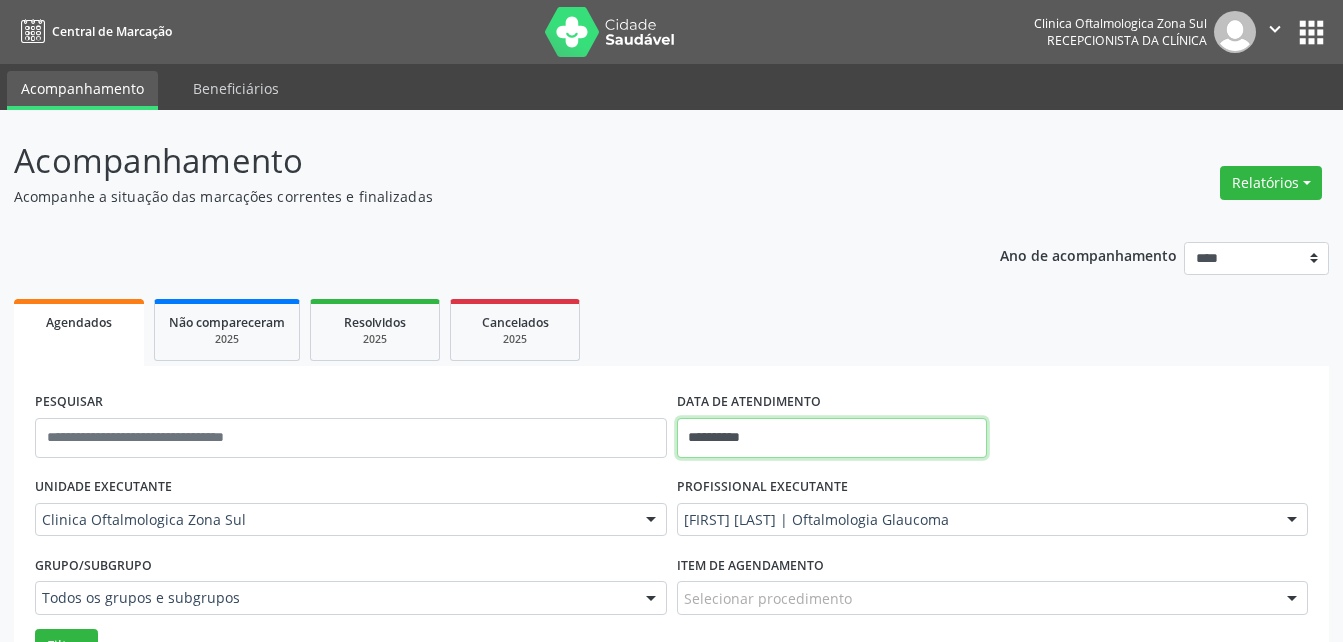drag, startPoint x: 781, startPoint y: 202, endPoint x: 758, endPoint y: 448, distance: 247.07286 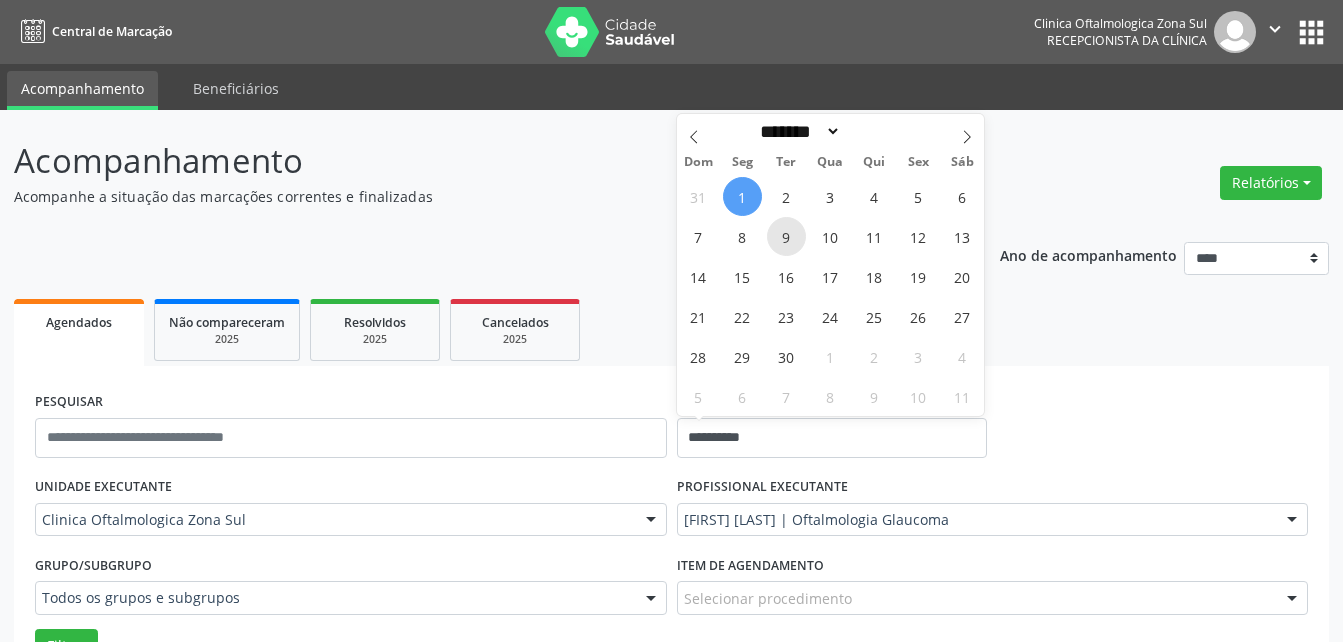drag, startPoint x: 753, startPoint y: 199, endPoint x: 783, endPoint y: 239, distance: 50 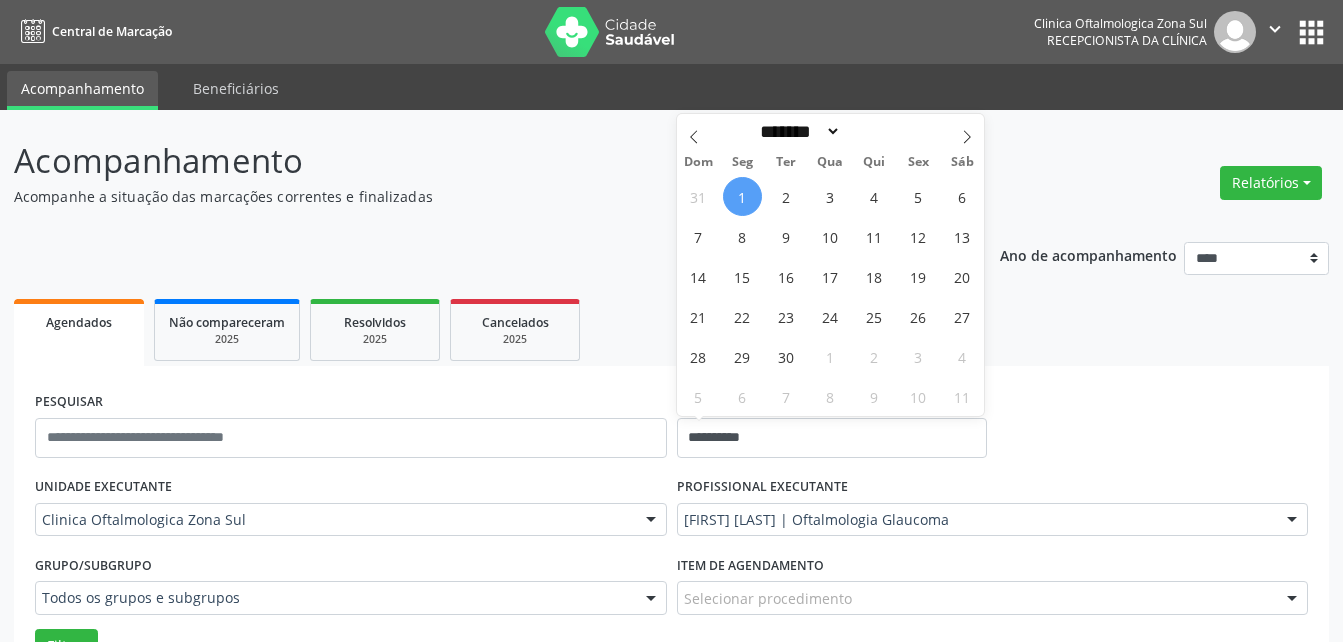 click on "31 1 2 3 4 5 6 7 8 9 10 11 12 13 14 15 16 17 18 19 20 21 22 23 24 25 26 27 28 29 30 1 2 3 4 5 6 7 8 9 10 11" at bounding box center [831, 296] 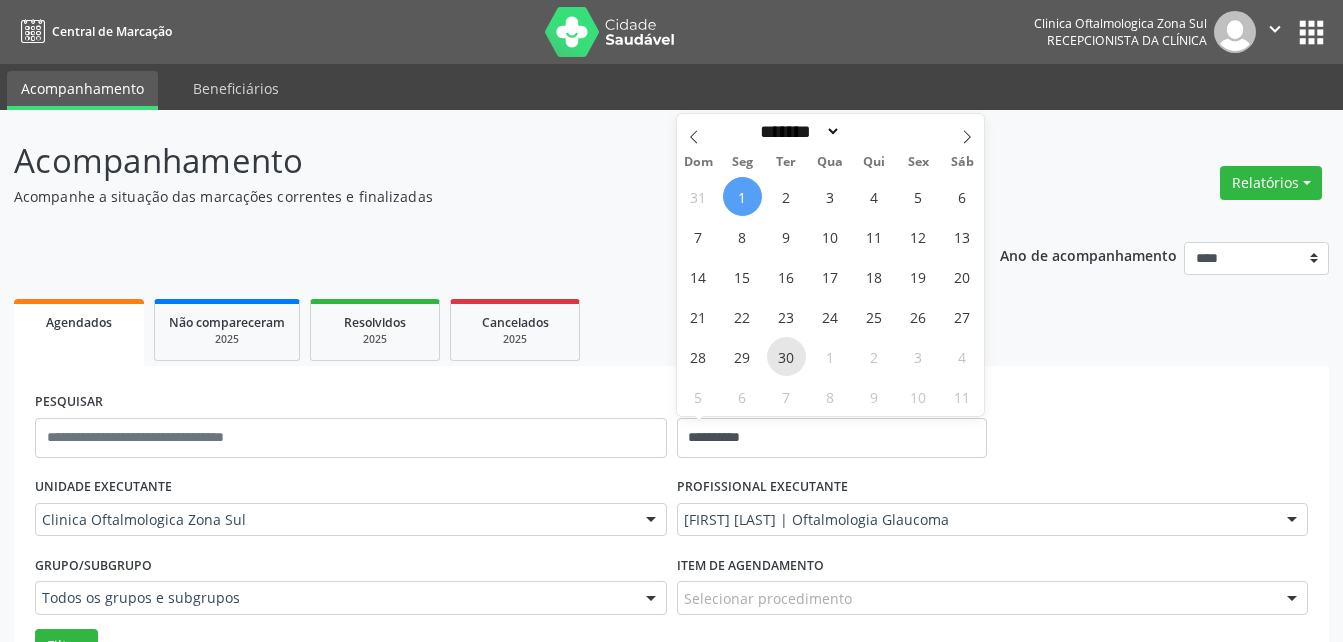 click on "30" at bounding box center (786, 356) 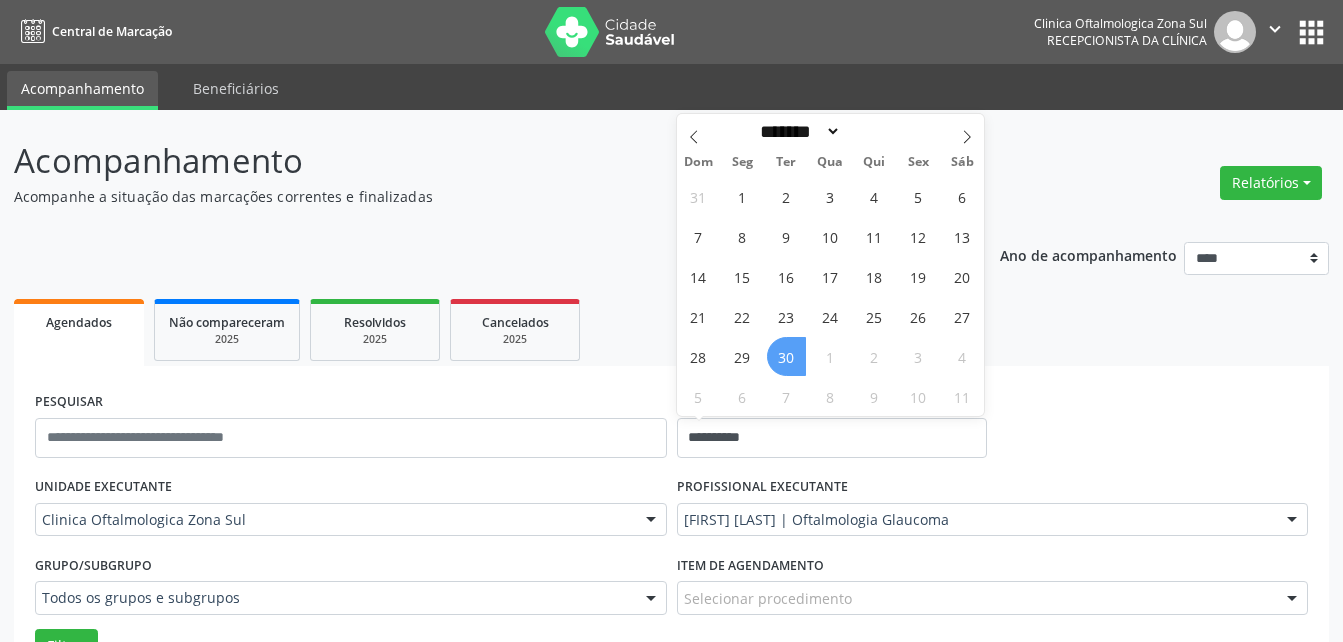 click on "30" at bounding box center (786, 356) 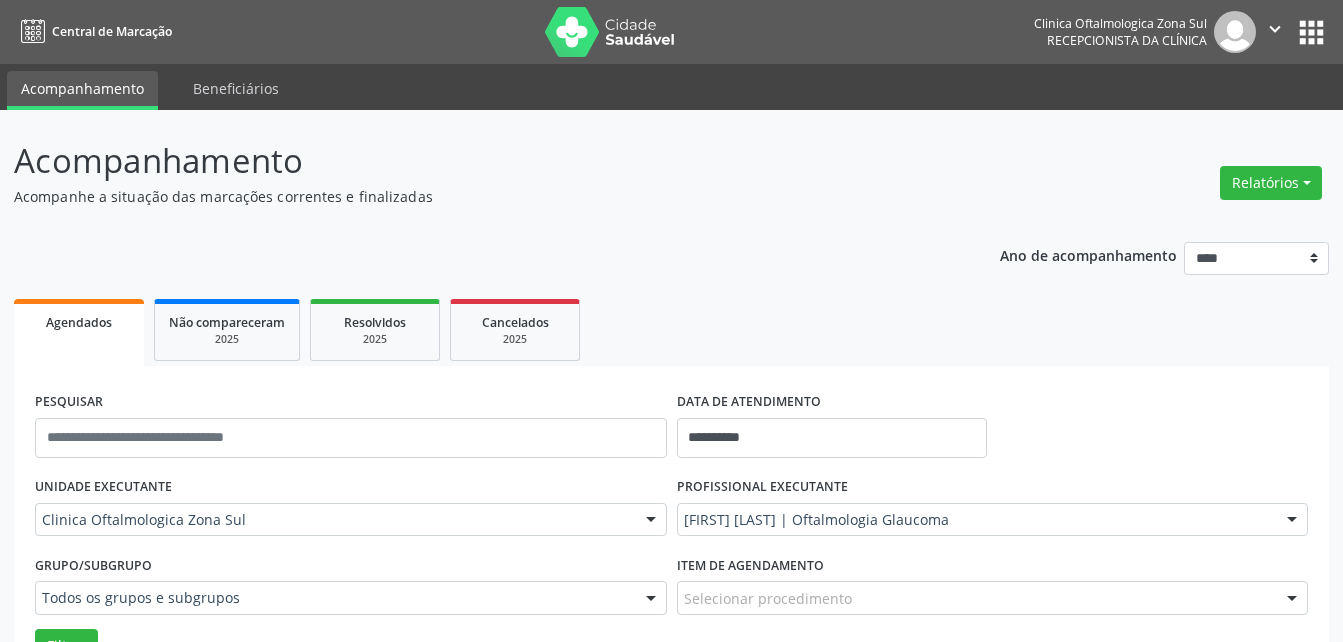 drag, startPoint x: 794, startPoint y: 357, endPoint x: 724, endPoint y: 190, distance: 181.07733 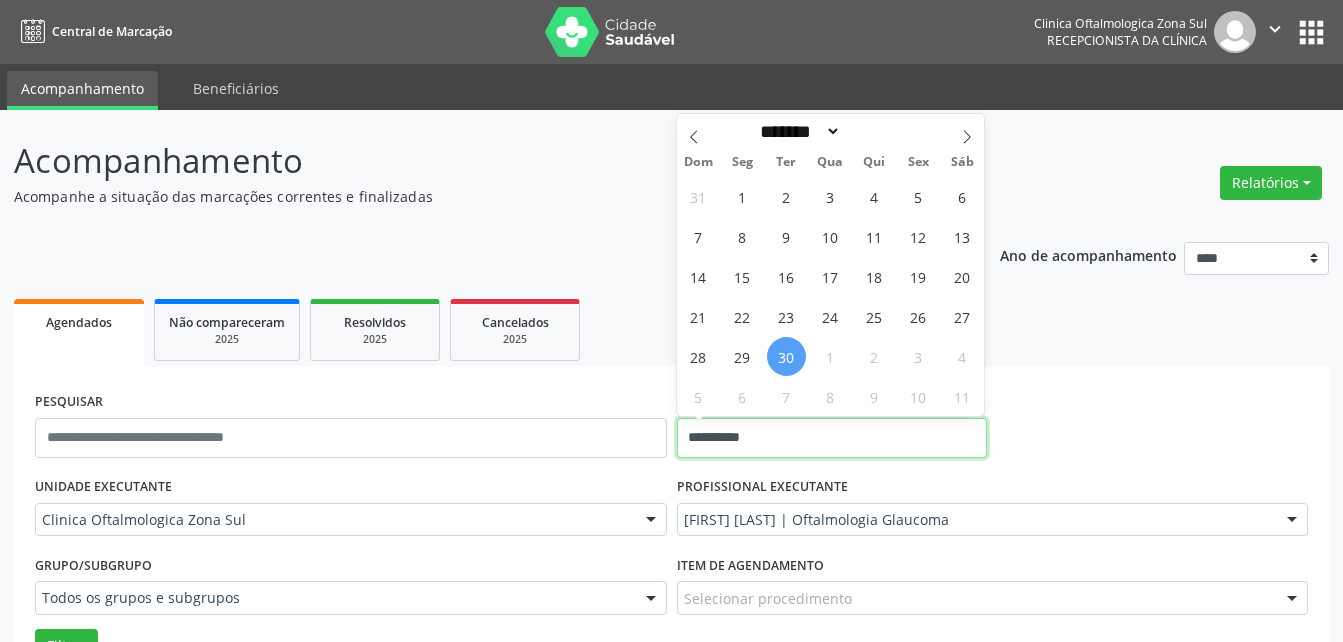 click on "**********" at bounding box center (832, 438) 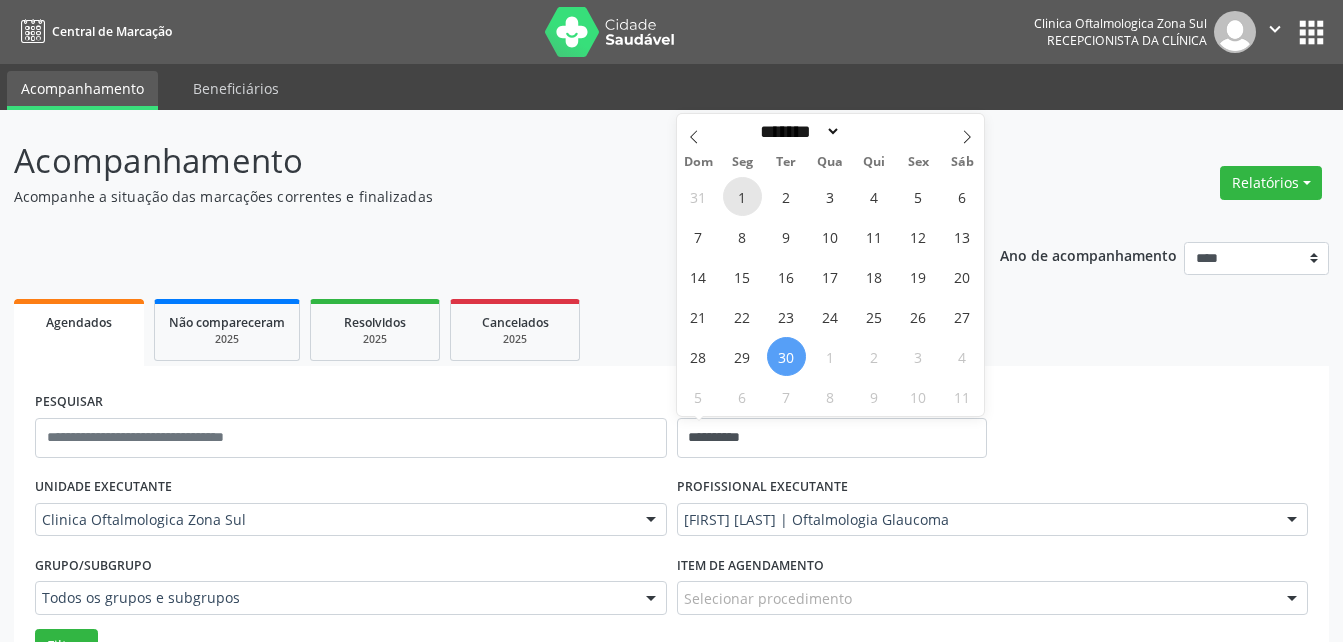 click on "1" at bounding box center [742, 196] 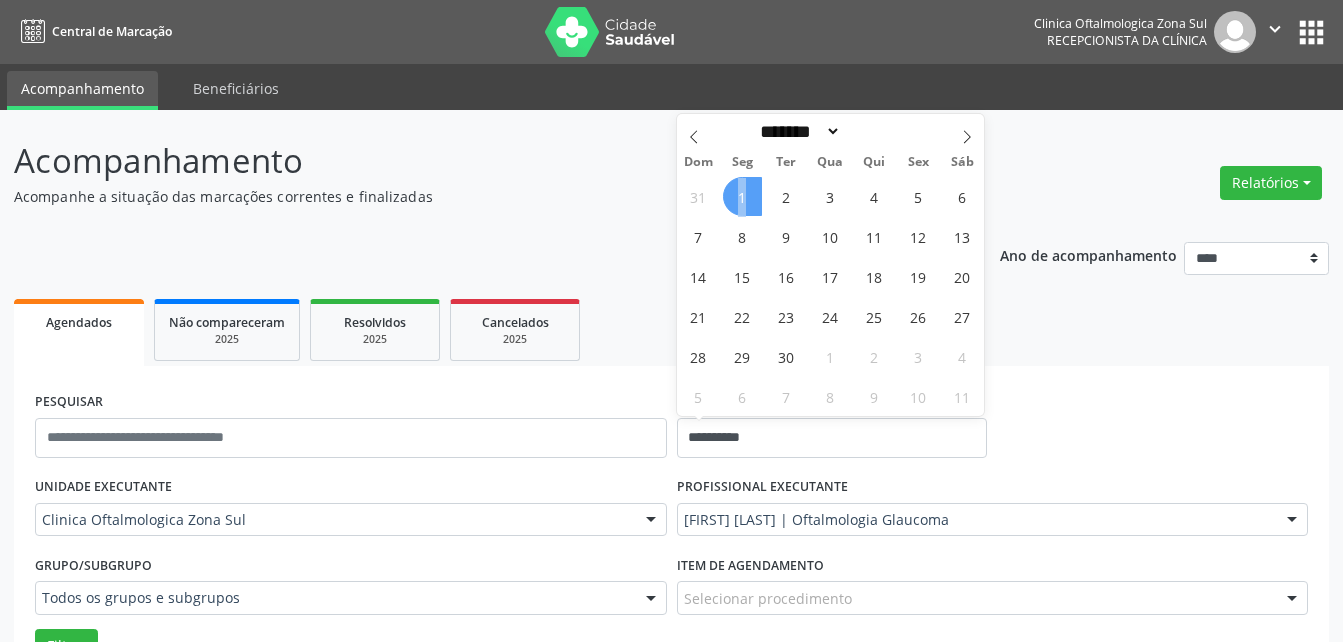 drag, startPoint x: 737, startPoint y: 197, endPoint x: 770, endPoint y: 207, distance: 34.48188 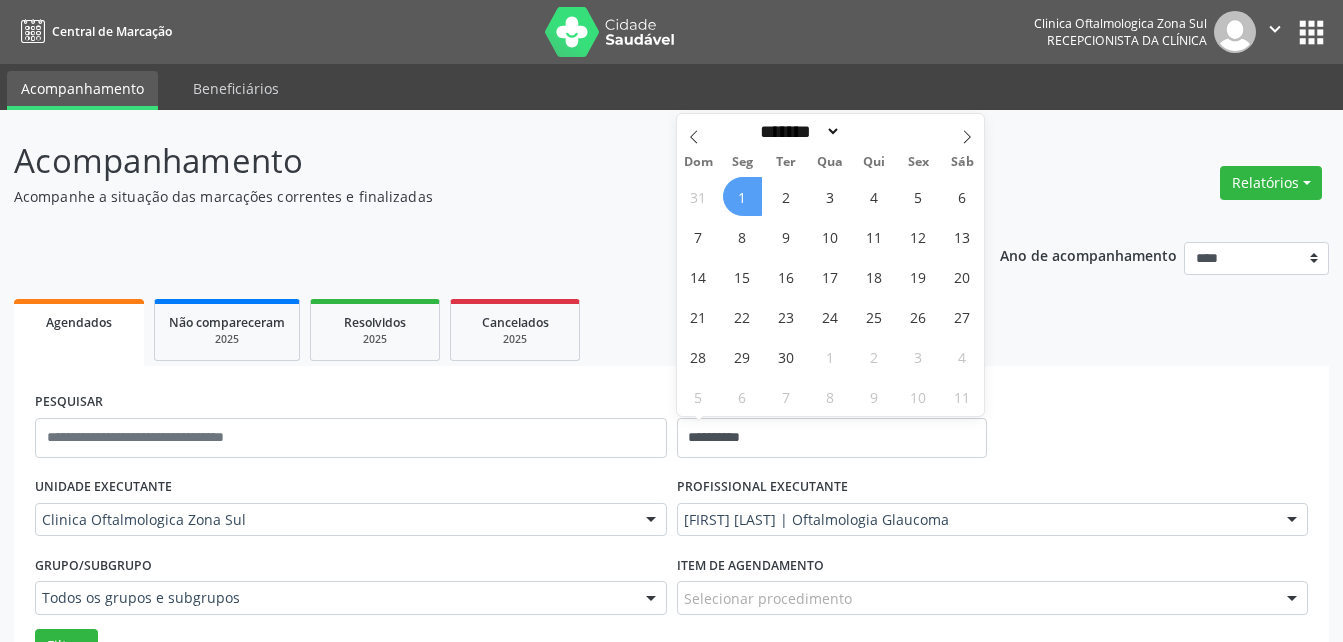 select on "*" 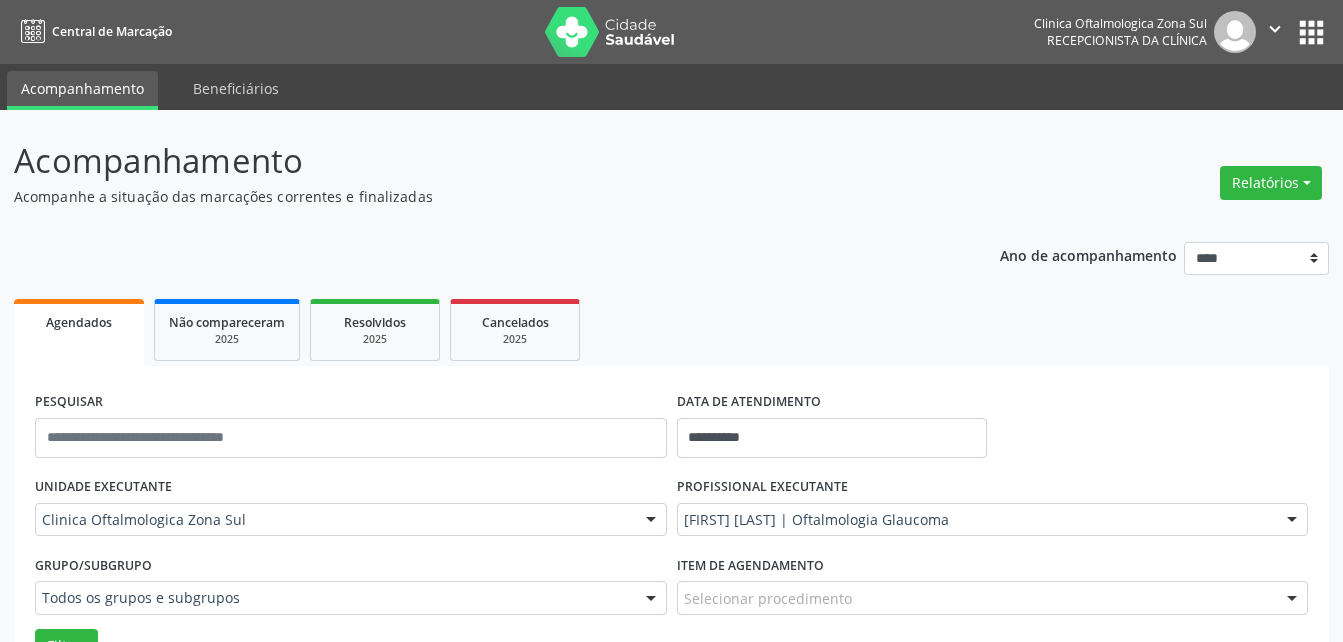click on "Agendados   Não compareceram
2025
Resolvidos
2025
Cancelados
2025" at bounding box center [671, 330] 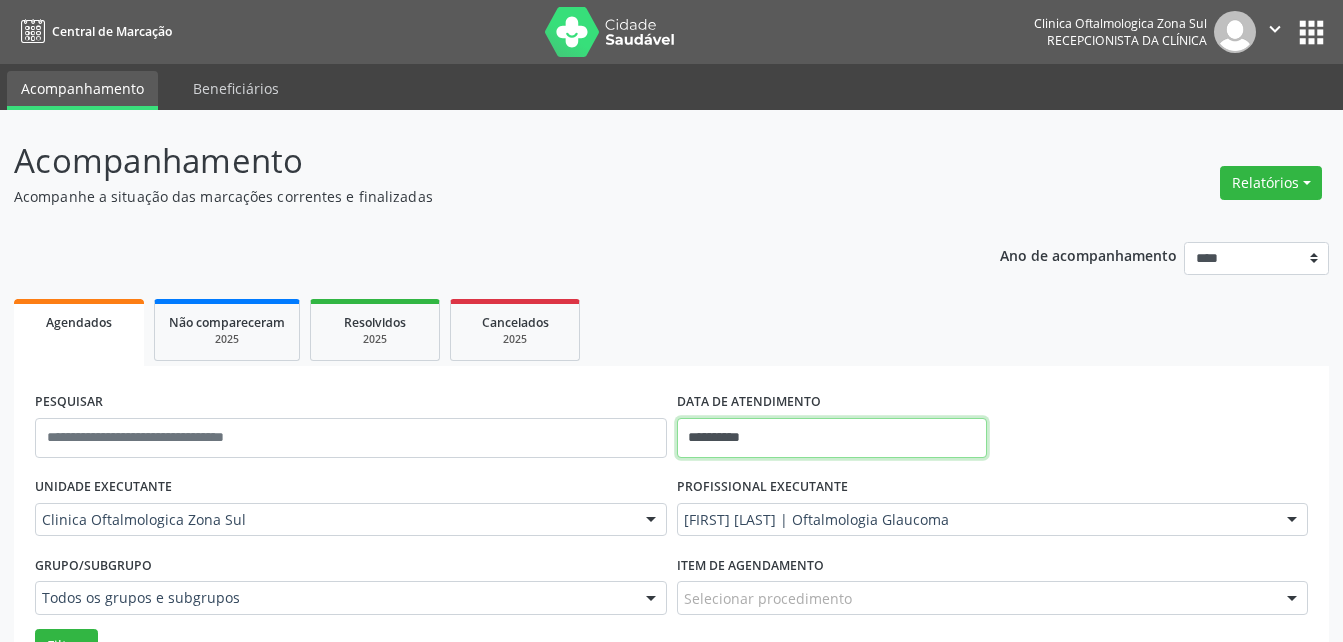 click on "**********" at bounding box center [832, 438] 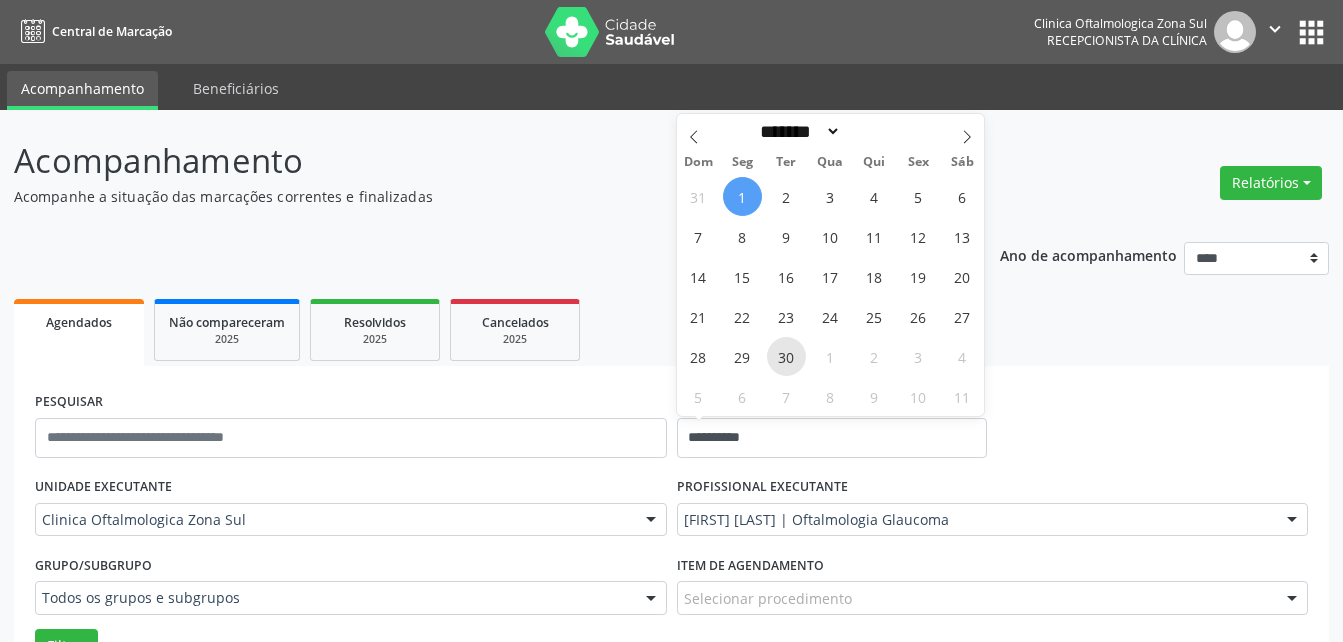 click on "30" at bounding box center (786, 356) 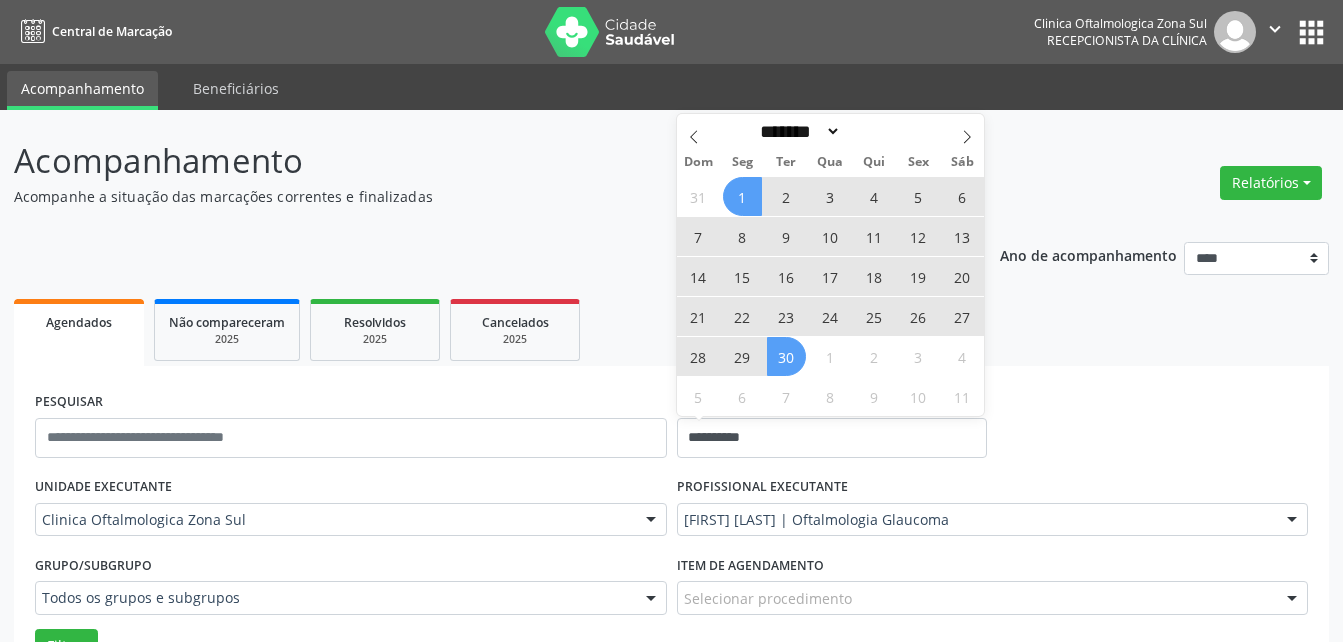 click on "1" at bounding box center [742, 196] 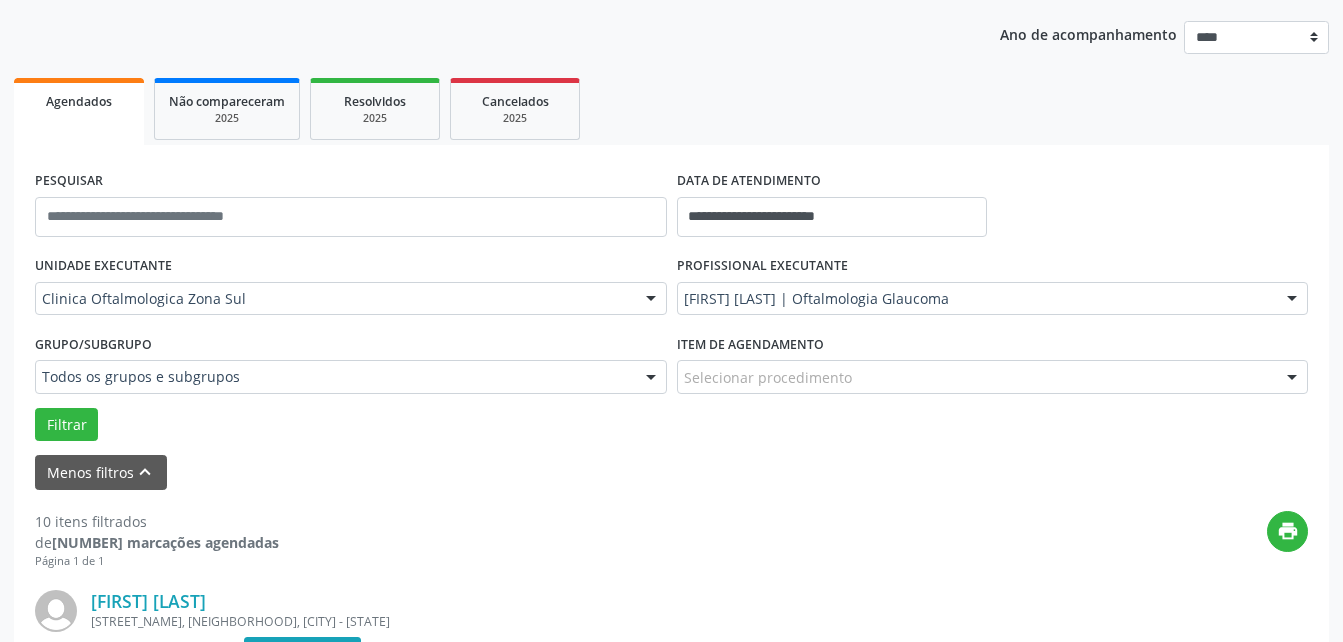 scroll, scrollTop: 300, scrollLeft: 0, axis: vertical 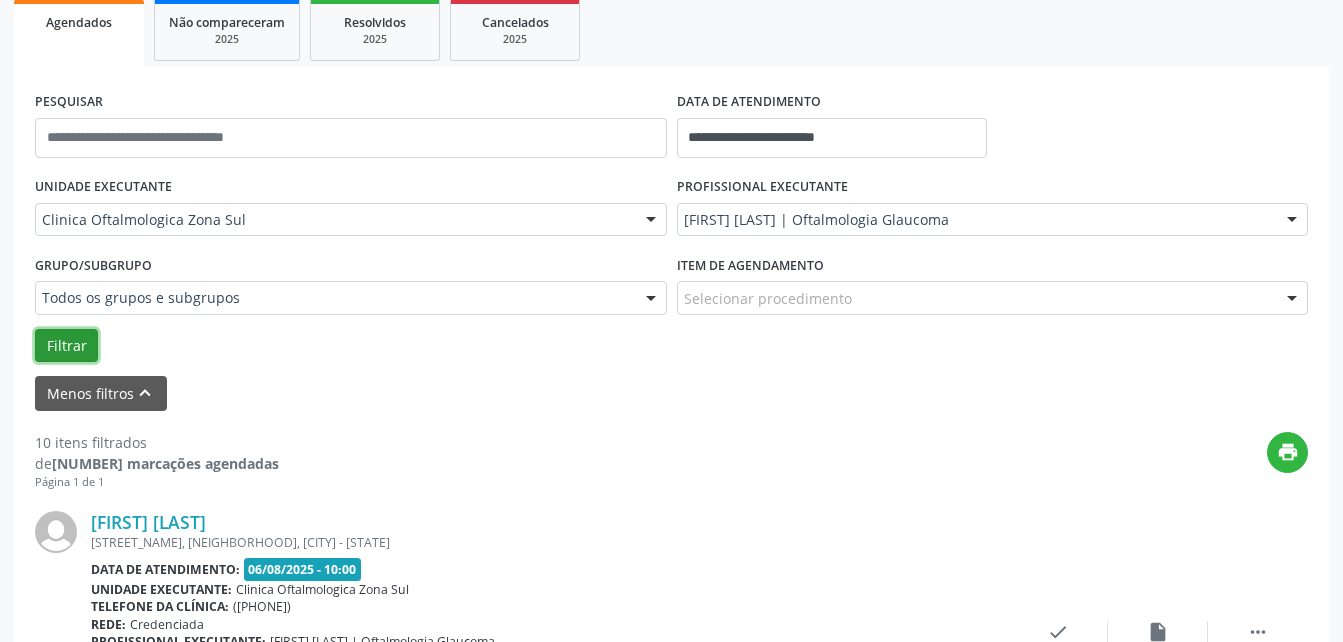 click on "Filtrar" at bounding box center (66, 346) 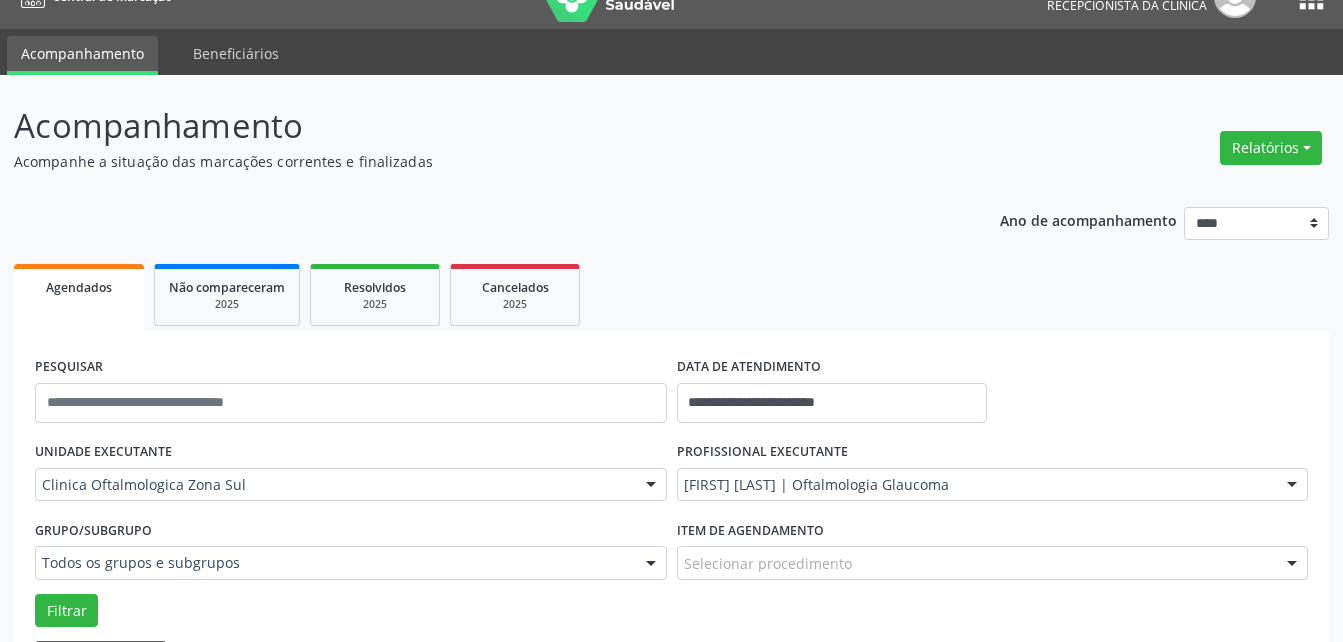 scroll, scrollTop: 0, scrollLeft: 0, axis: both 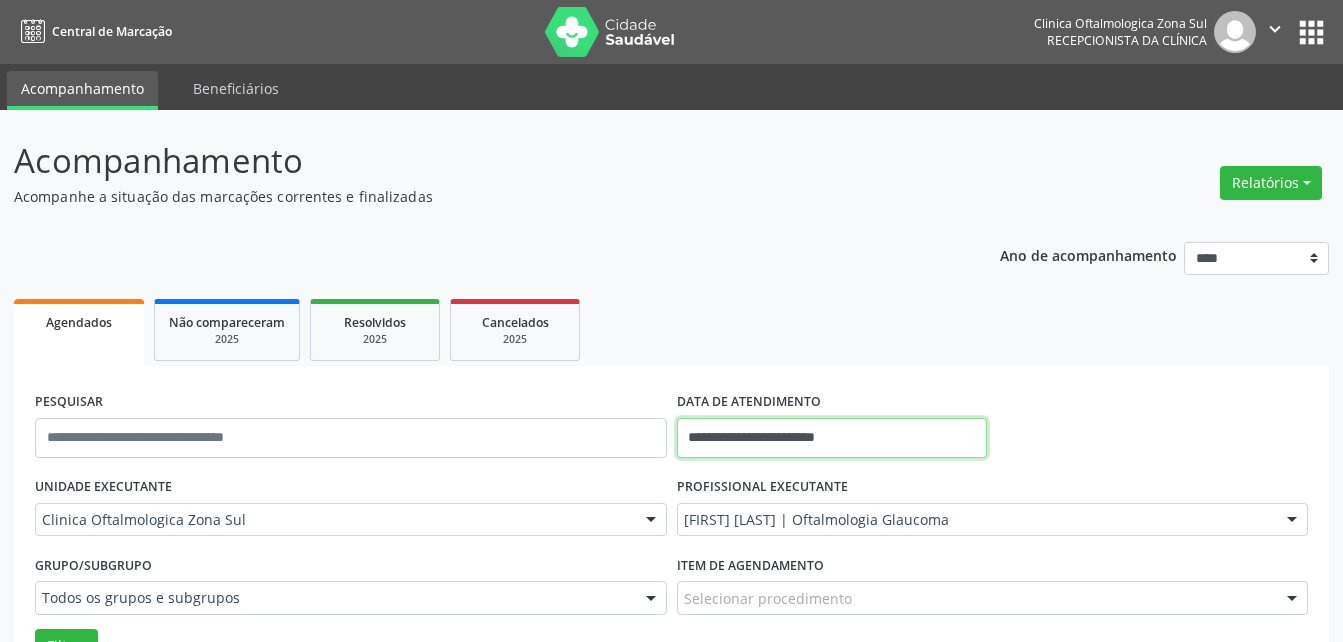 click on "**********" at bounding box center [832, 438] 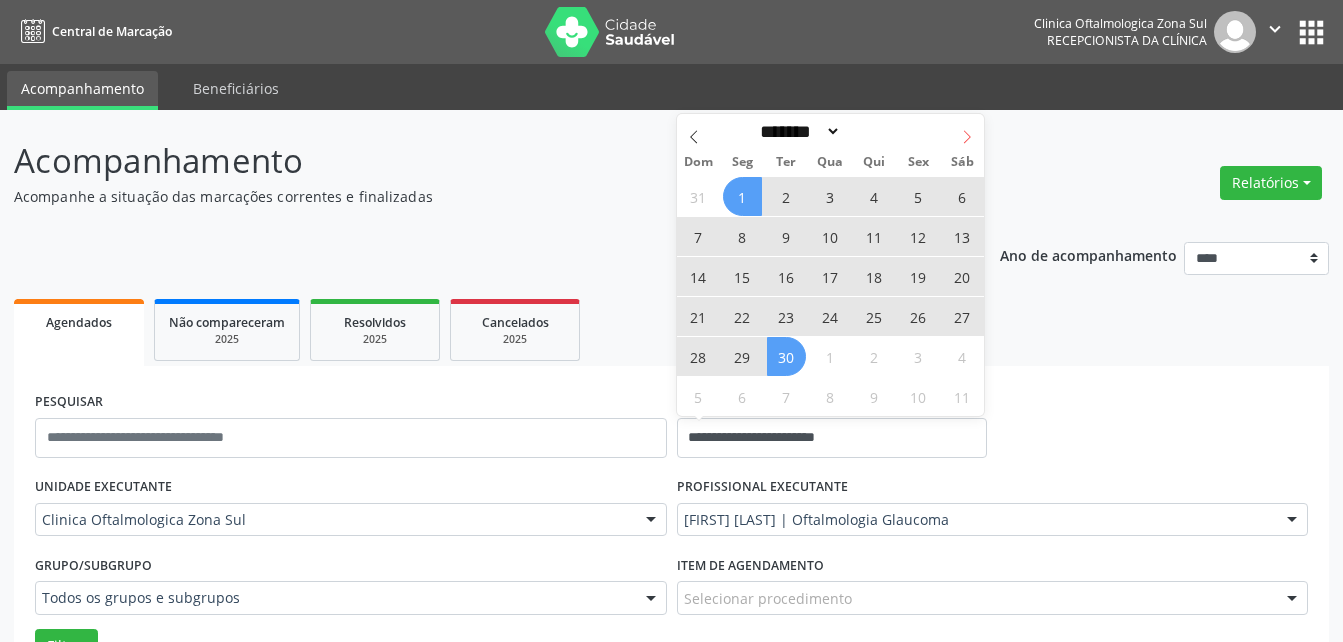 click 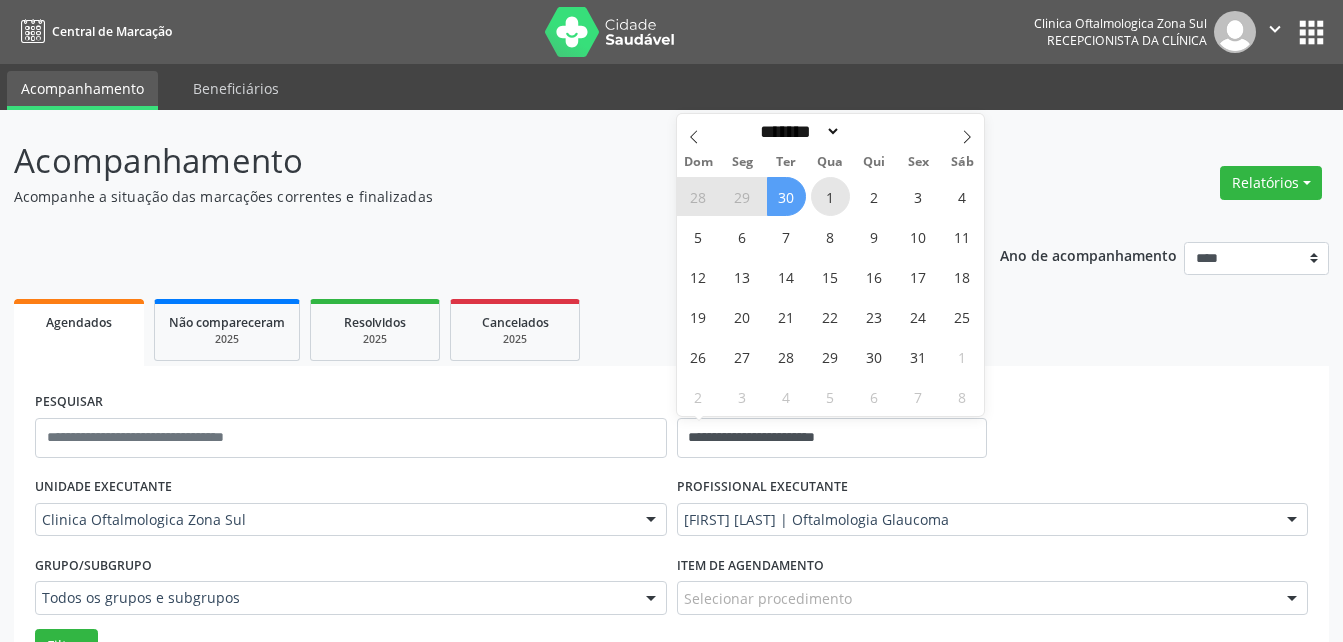 click on "1" at bounding box center [830, 196] 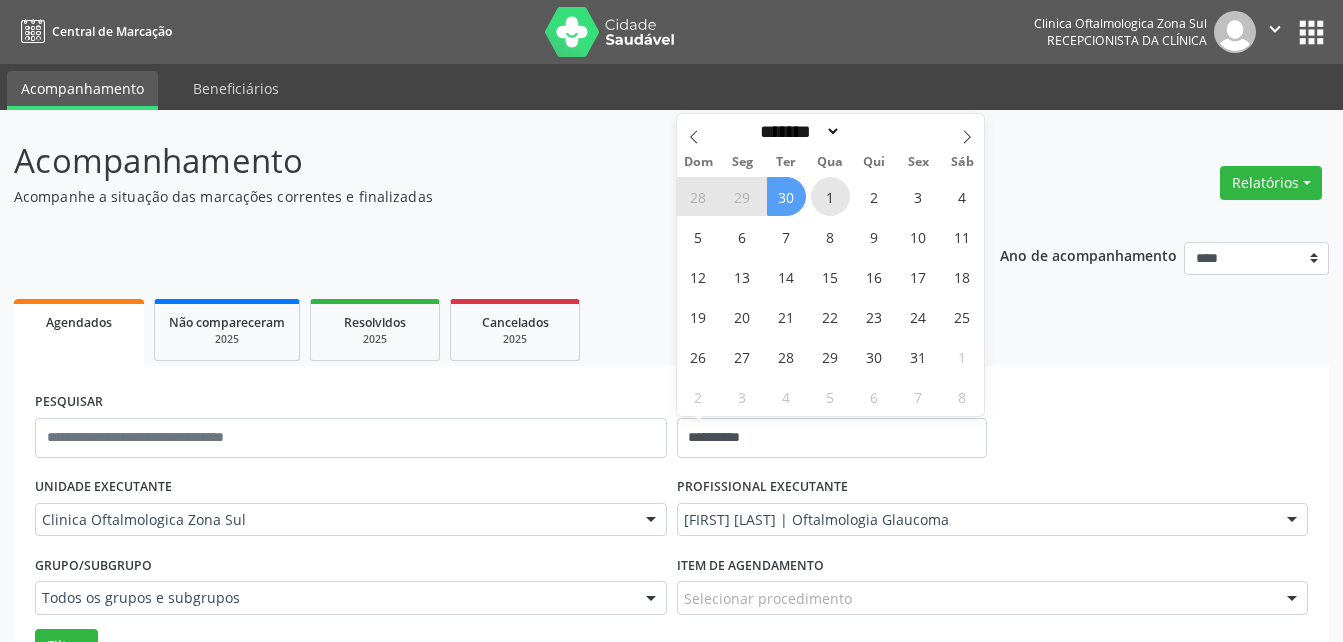 select on "*" 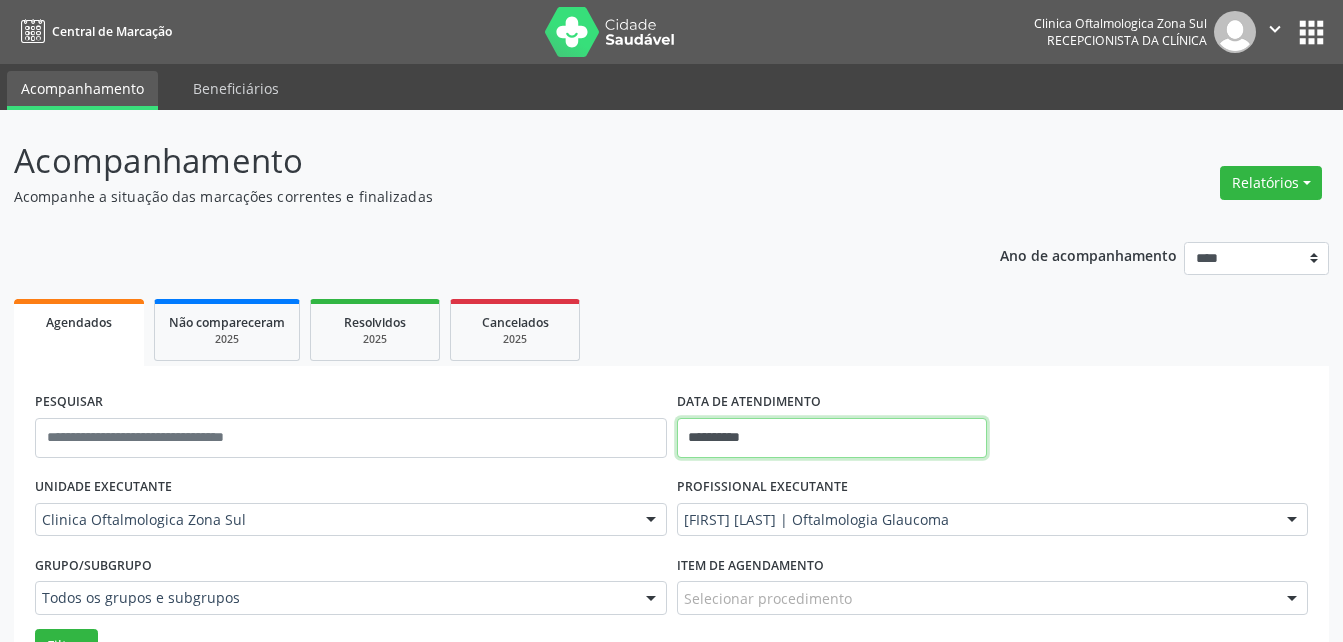 click on "**********" at bounding box center (832, 438) 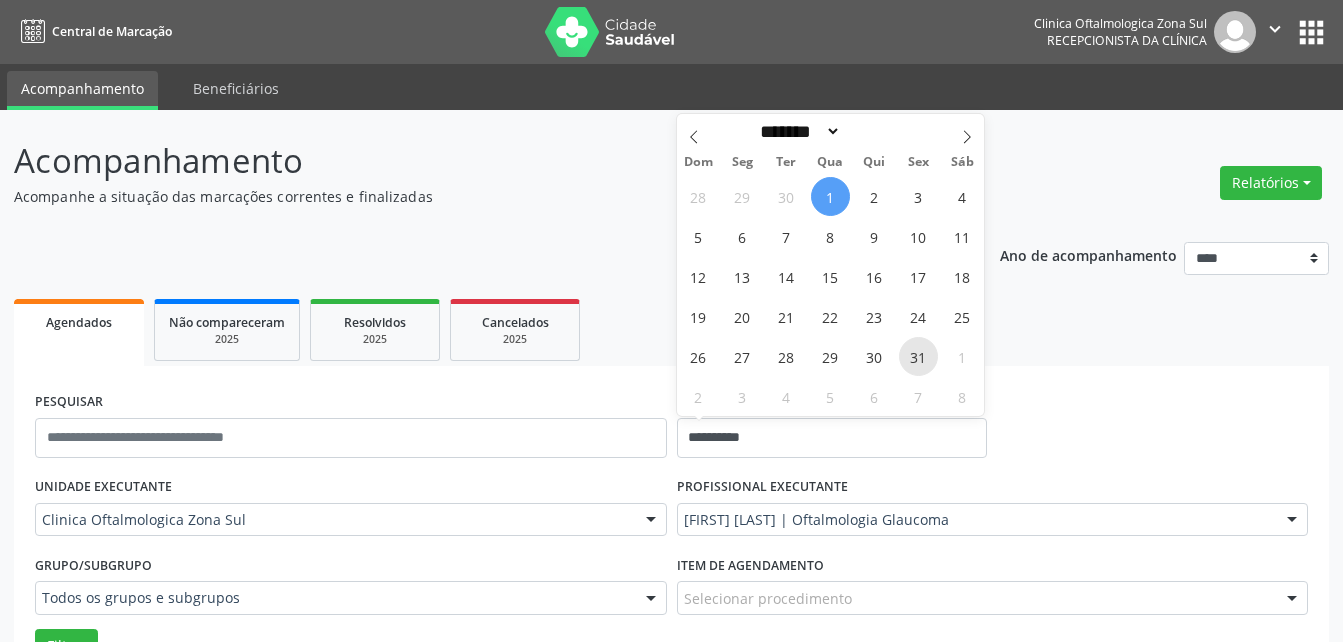 click on "31" at bounding box center (918, 356) 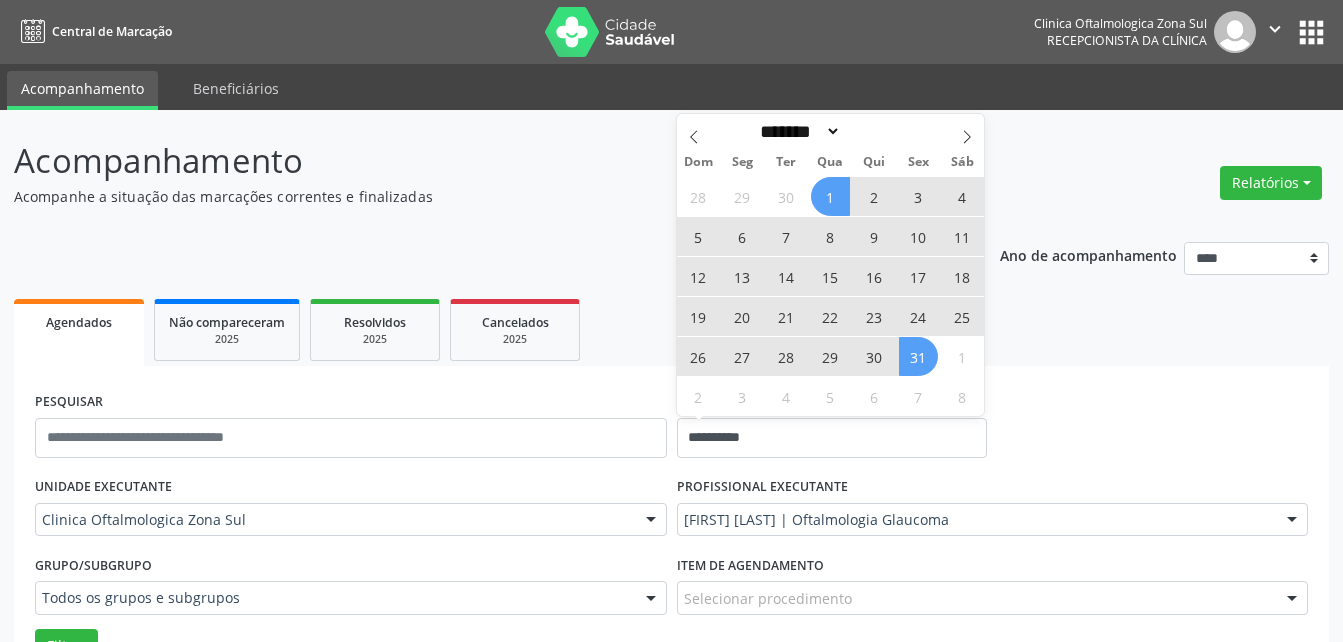 click on "1" at bounding box center [830, 196] 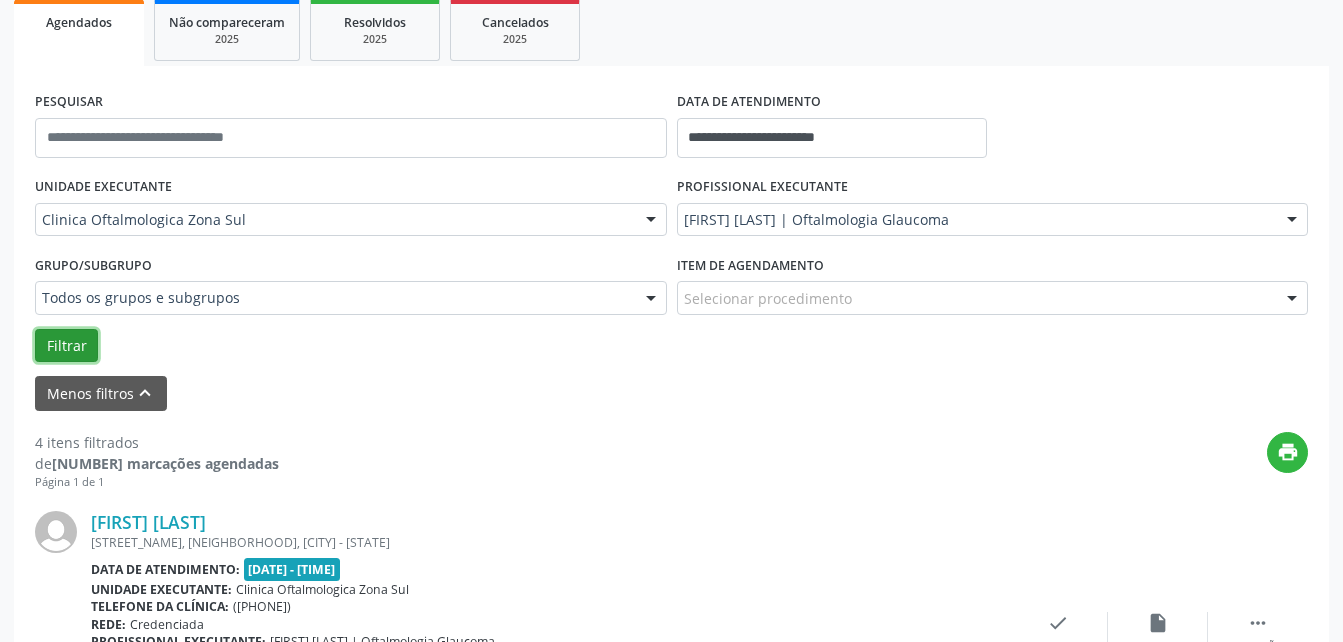 click on "Filtrar" at bounding box center [66, 346] 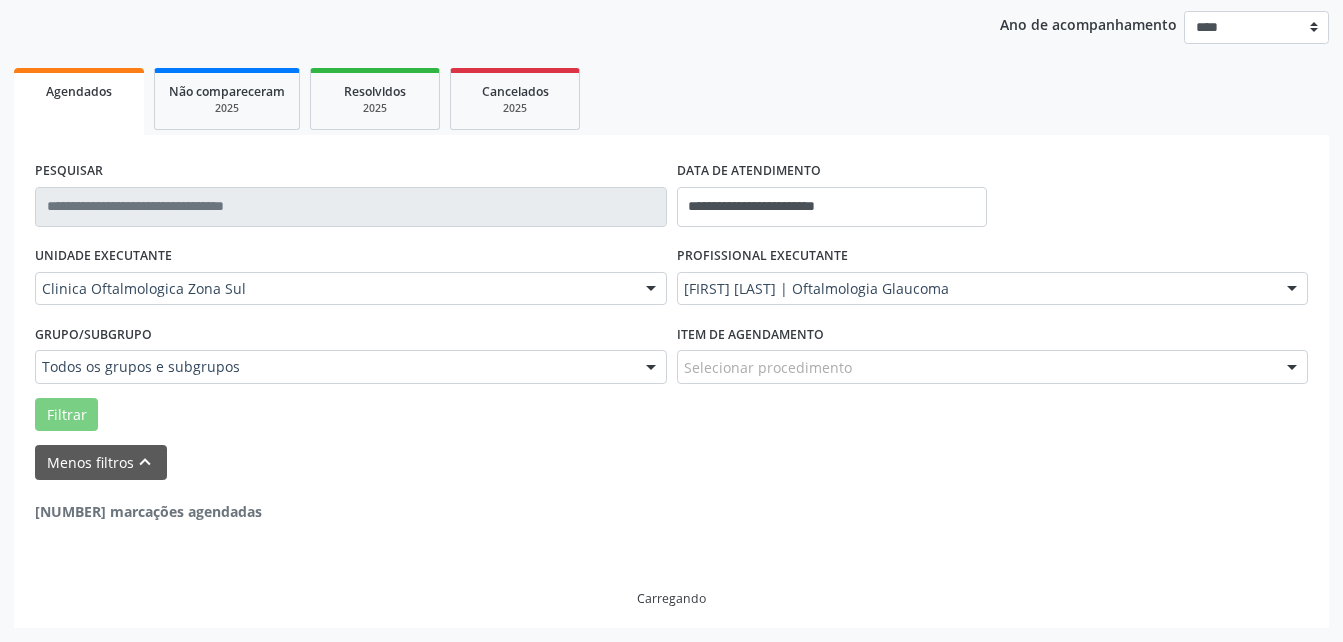 scroll, scrollTop: 167, scrollLeft: 0, axis: vertical 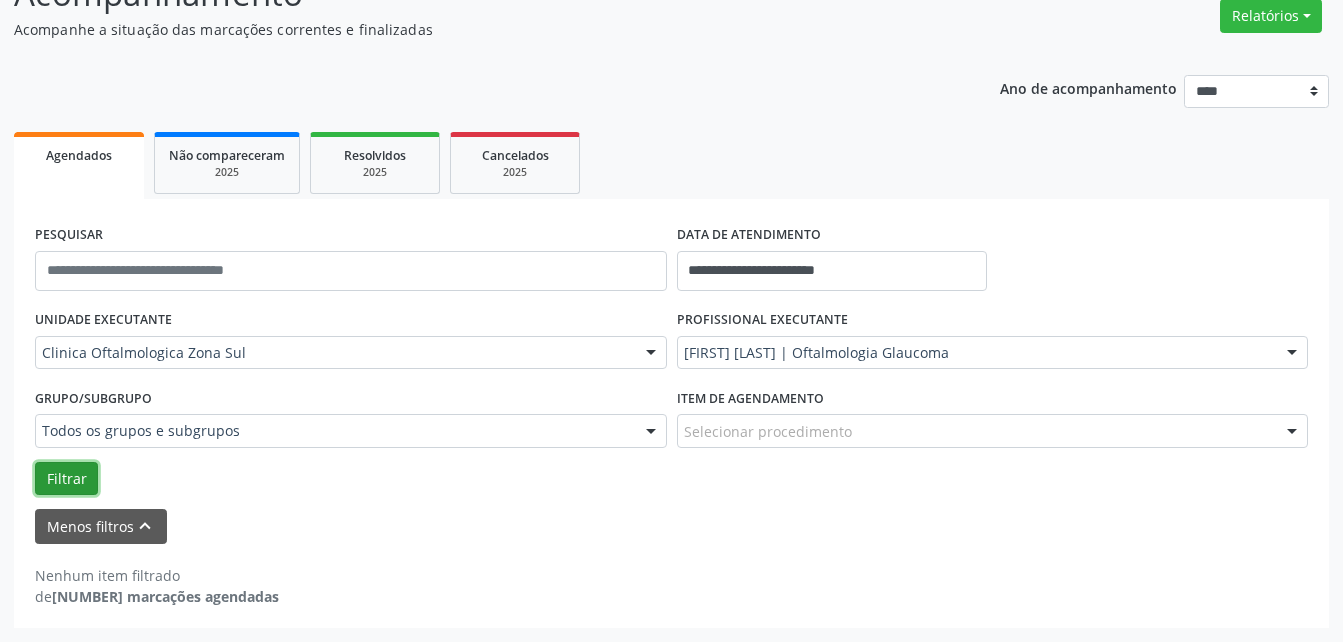 click on "Filtrar" at bounding box center [66, 479] 